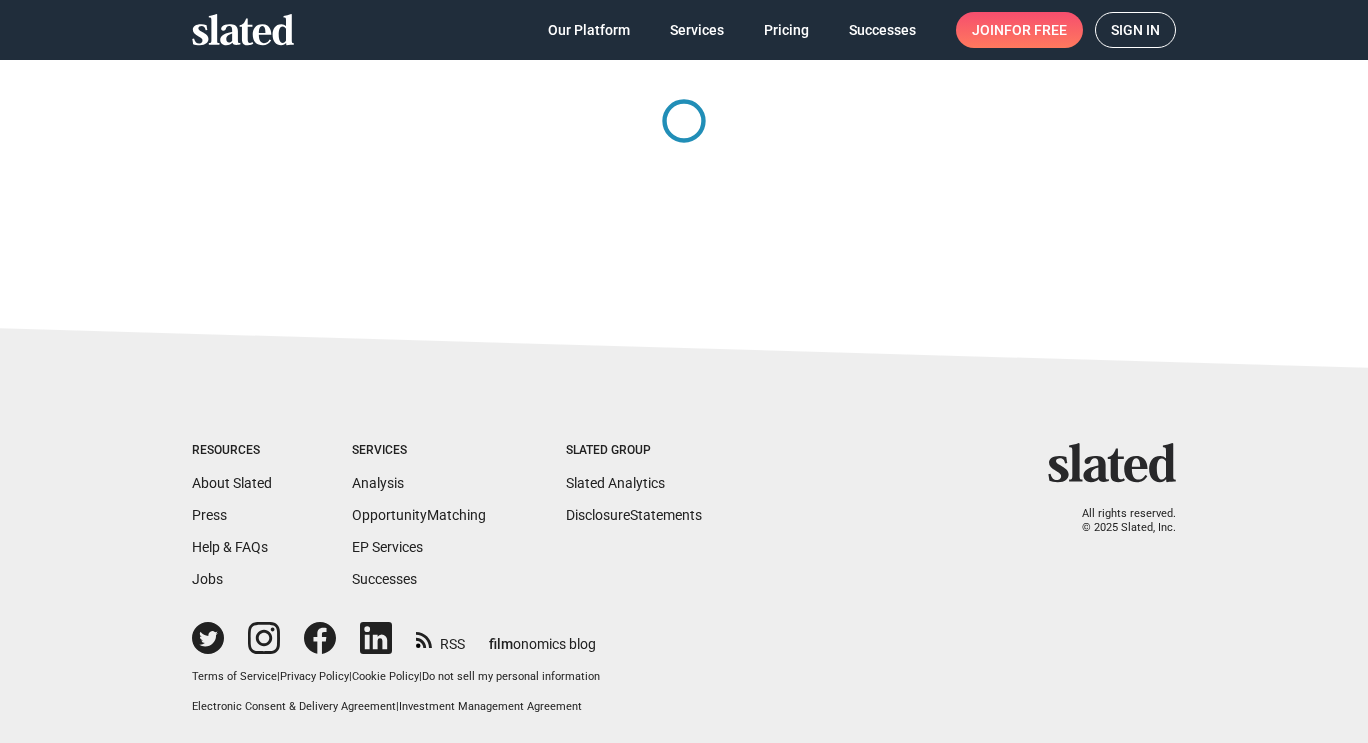 scroll, scrollTop: 0, scrollLeft: 0, axis: both 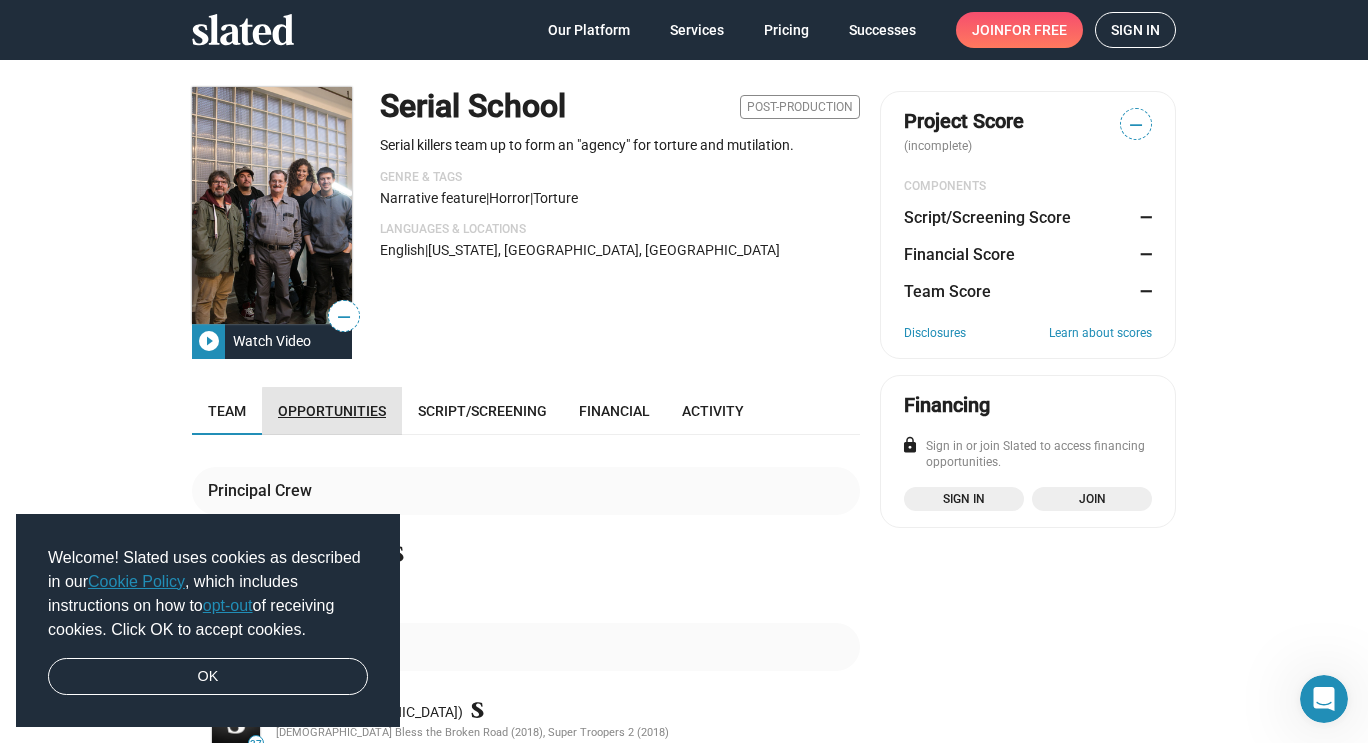 click on "Opportunities" at bounding box center [332, 411] 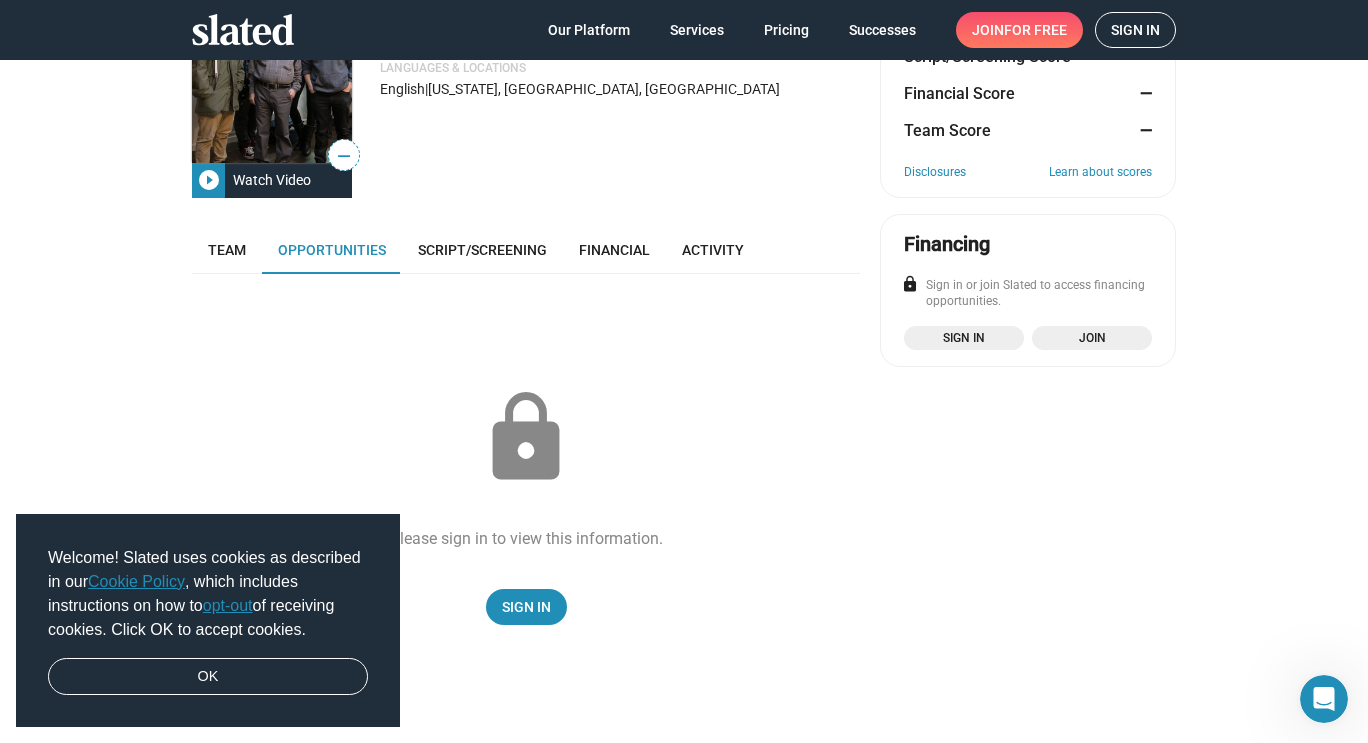 scroll, scrollTop: 28, scrollLeft: 0, axis: vertical 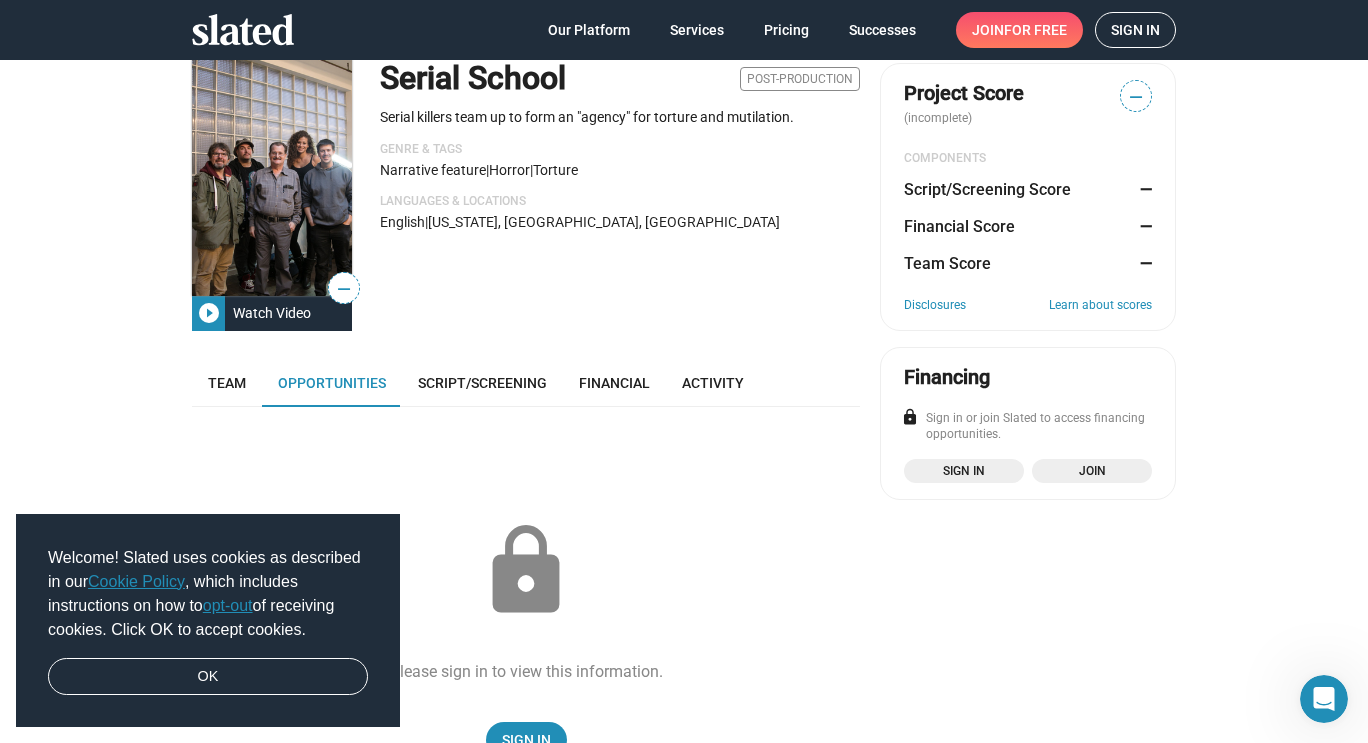 click on "Sign in" at bounding box center (1135, 30) 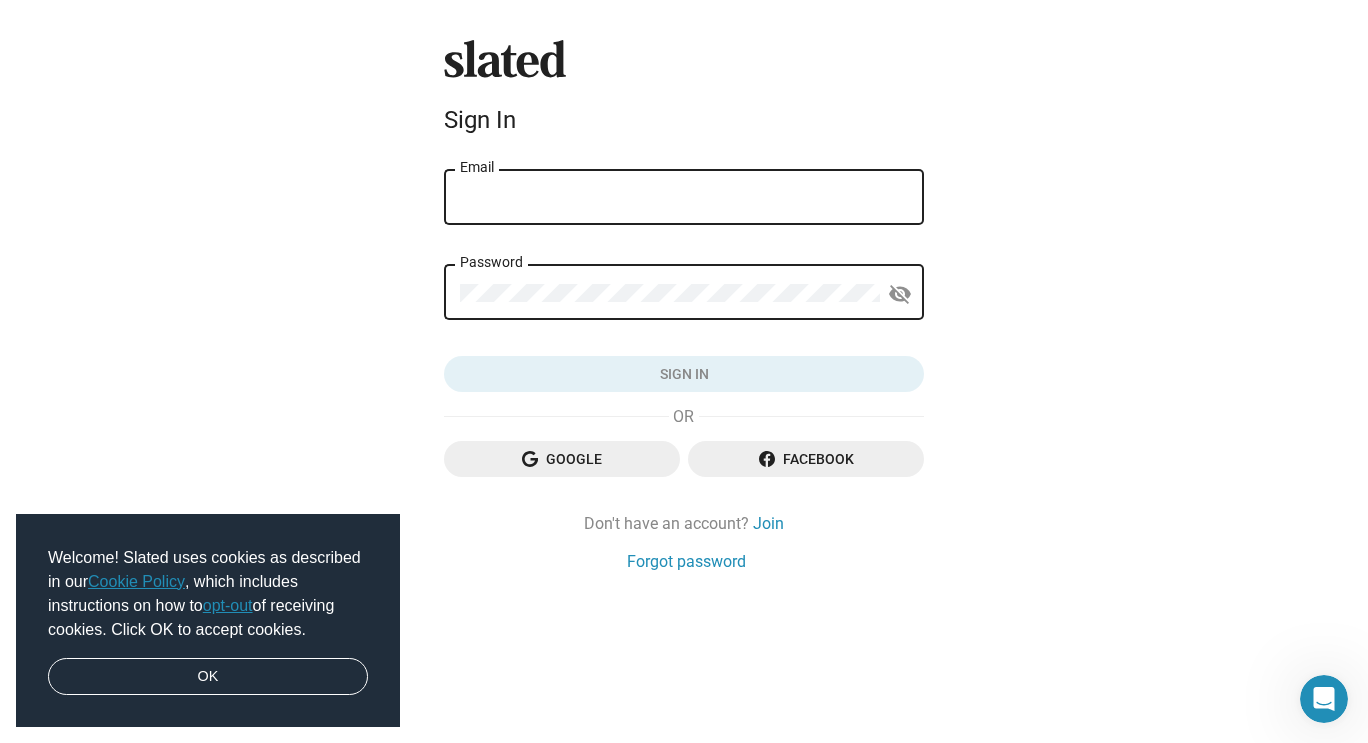 click on "Email" 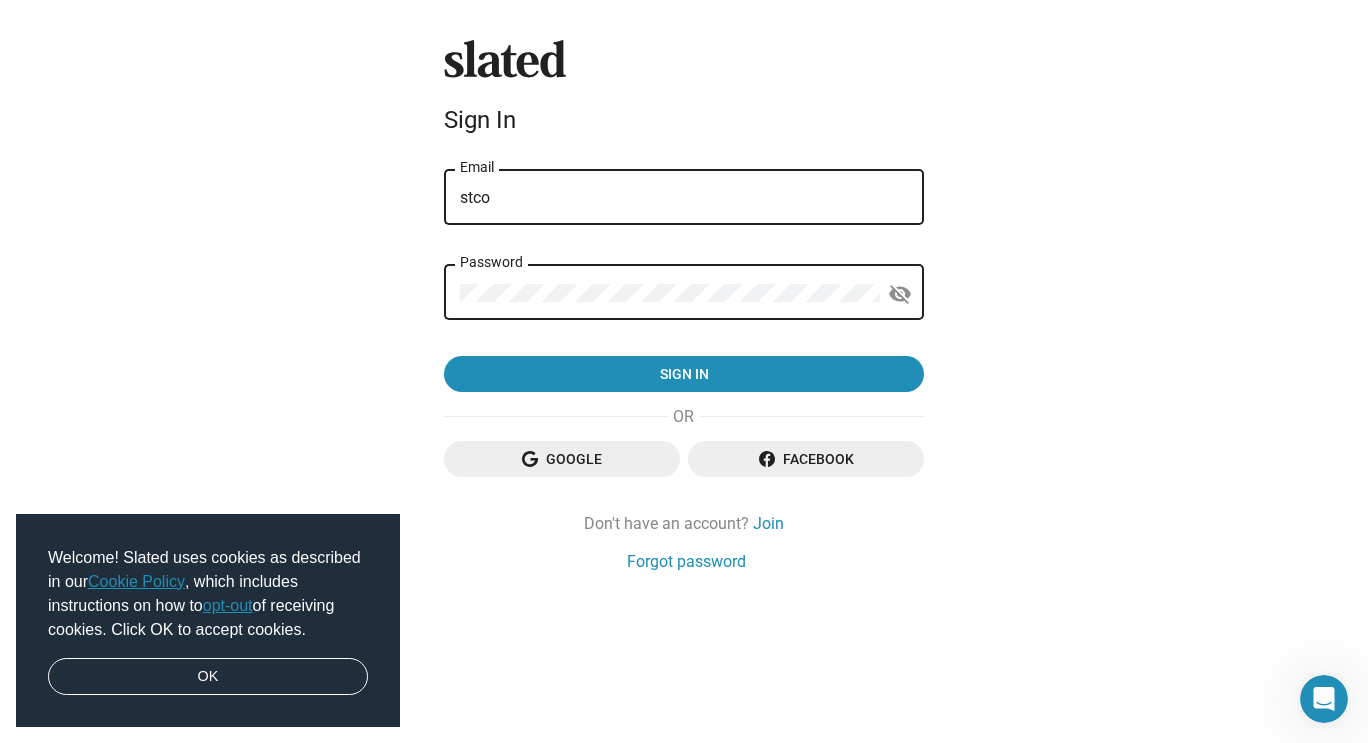 type on "stcoeura@gmail.com" 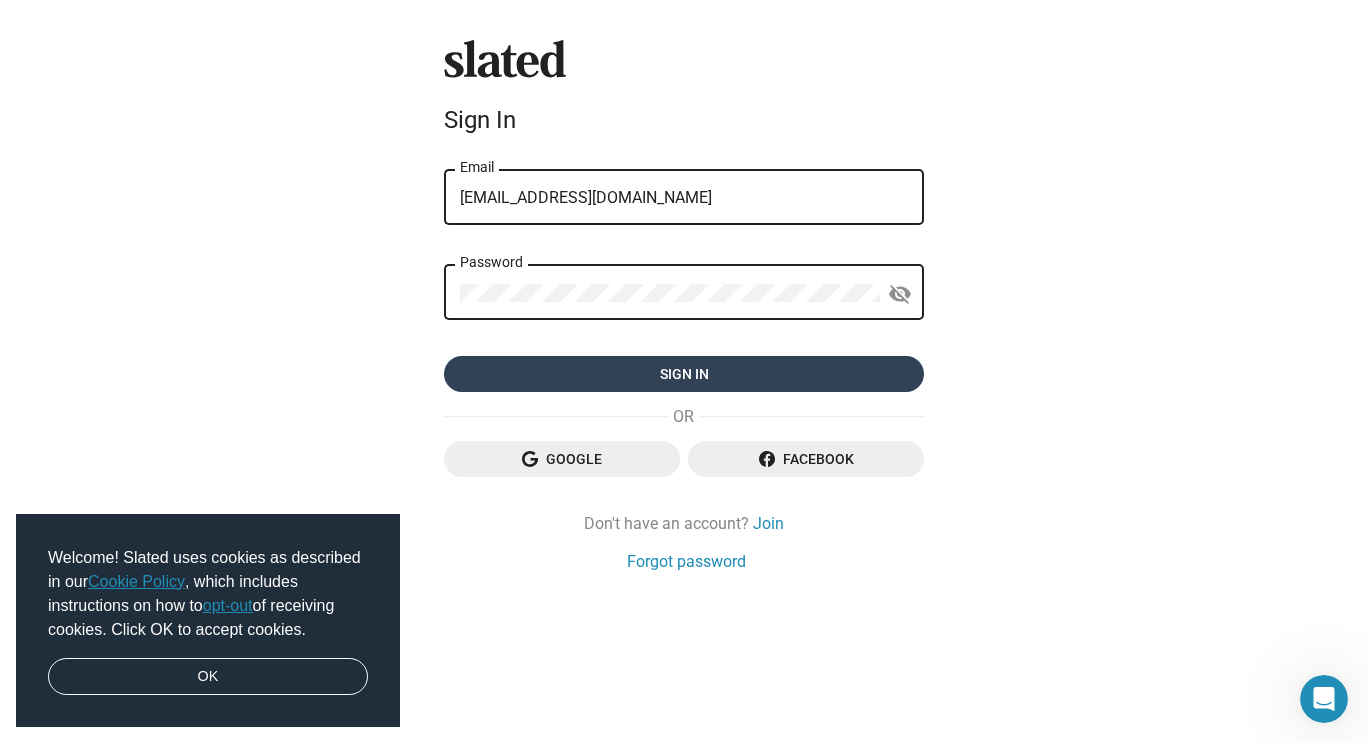 click on "Sign in" 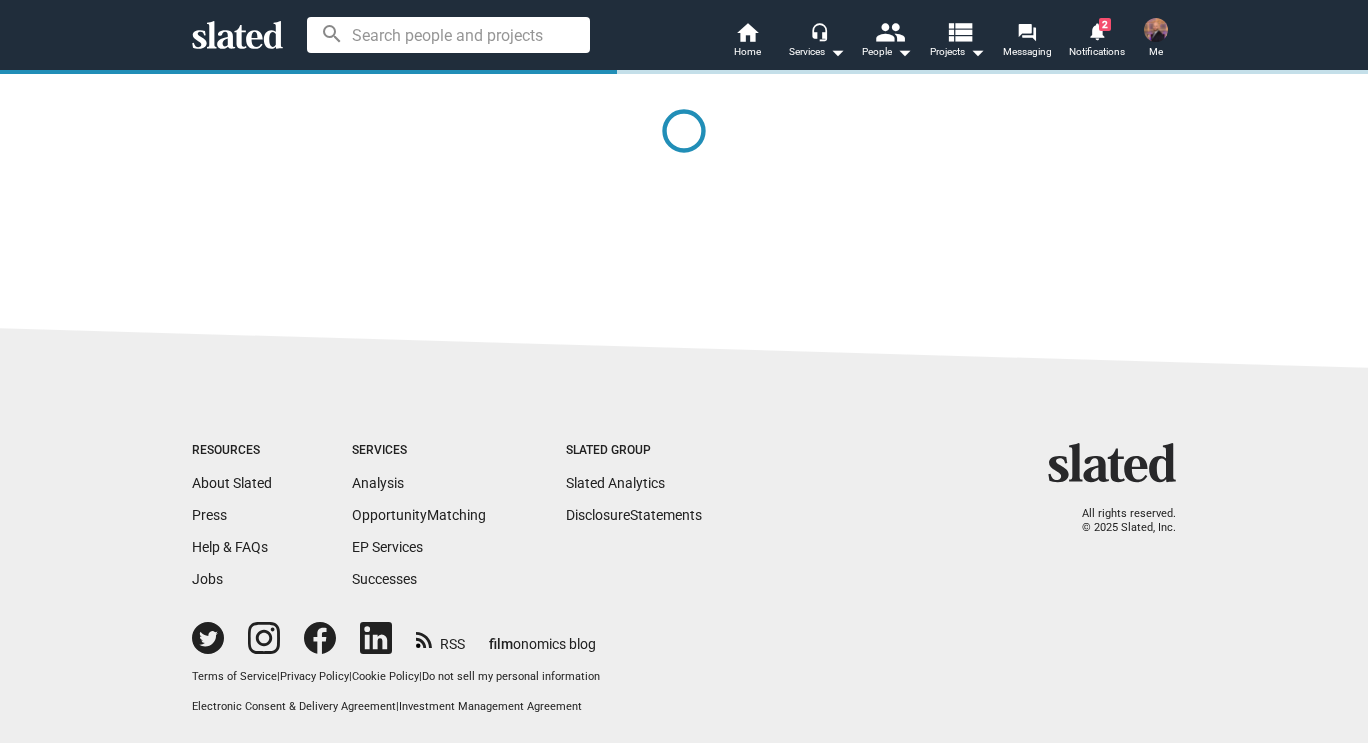 scroll, scrollTop: 0, scrollLeft: 0, axis: both 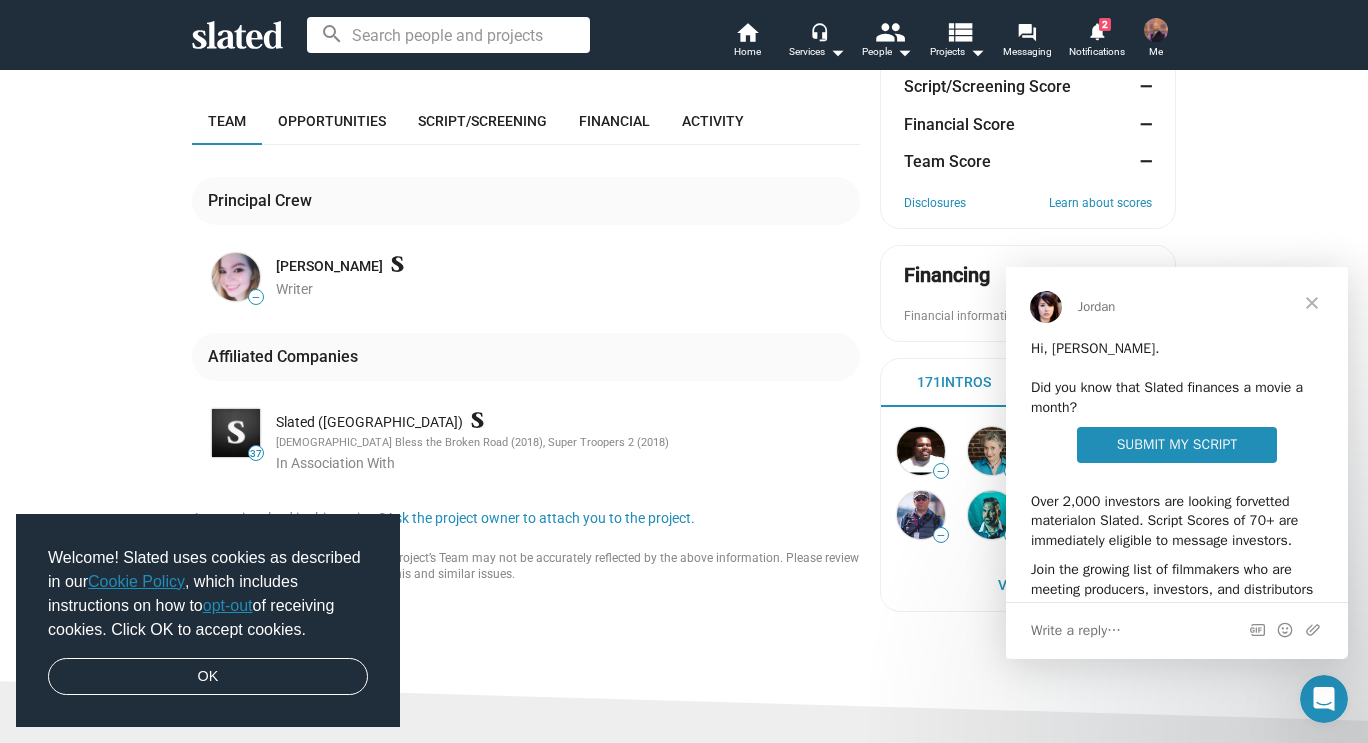 click at bounding box center [1312, 303] 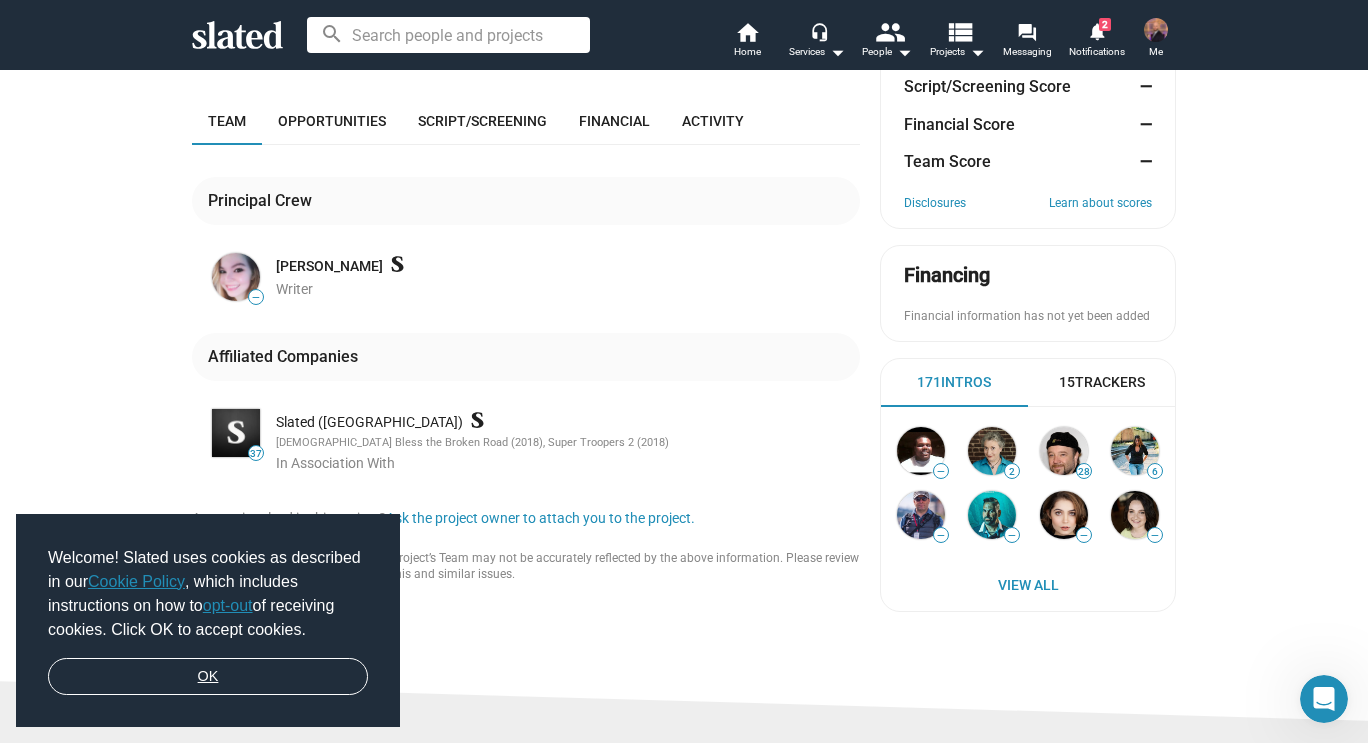 drag, startPoint x: 194, startPoint y: 674, endPoint x: 217, endPoint y: 646, distance: 36.23534 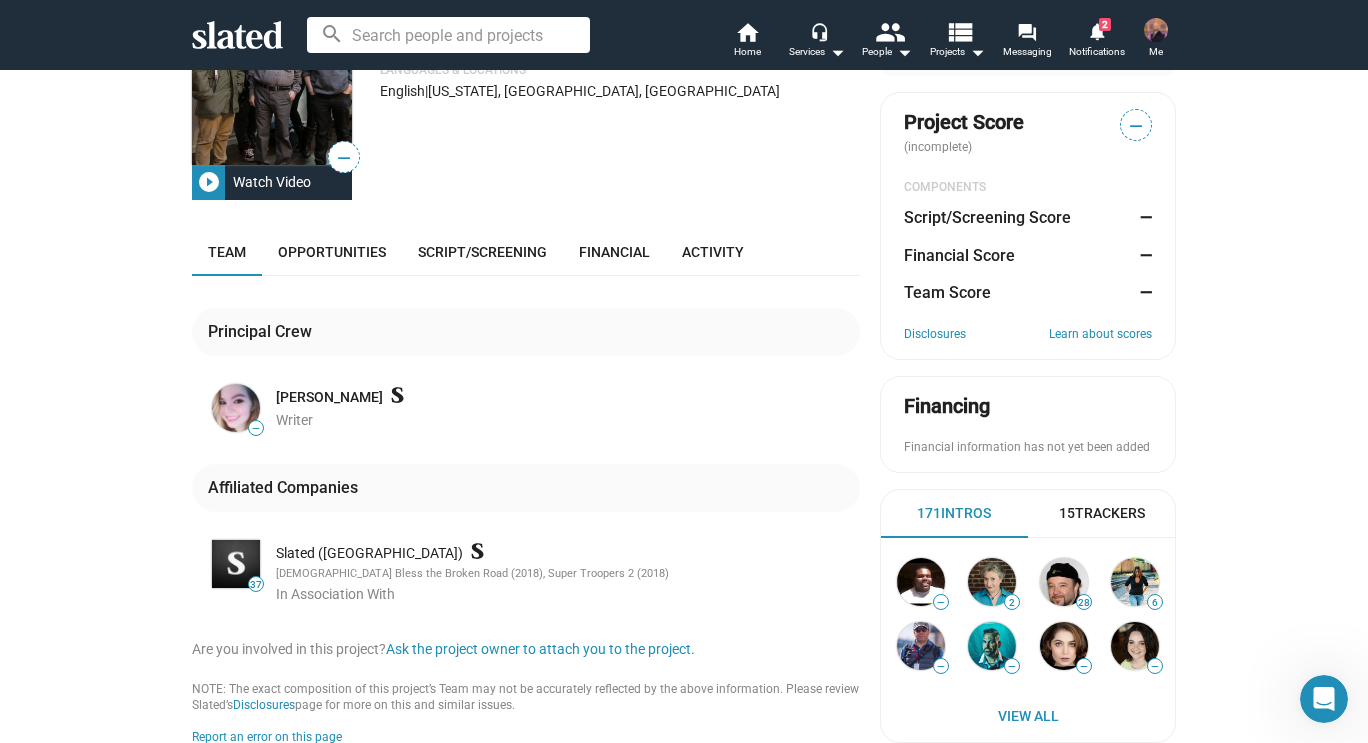 scroll, scrollTop: 0, scrollLeft: 0, axis: both 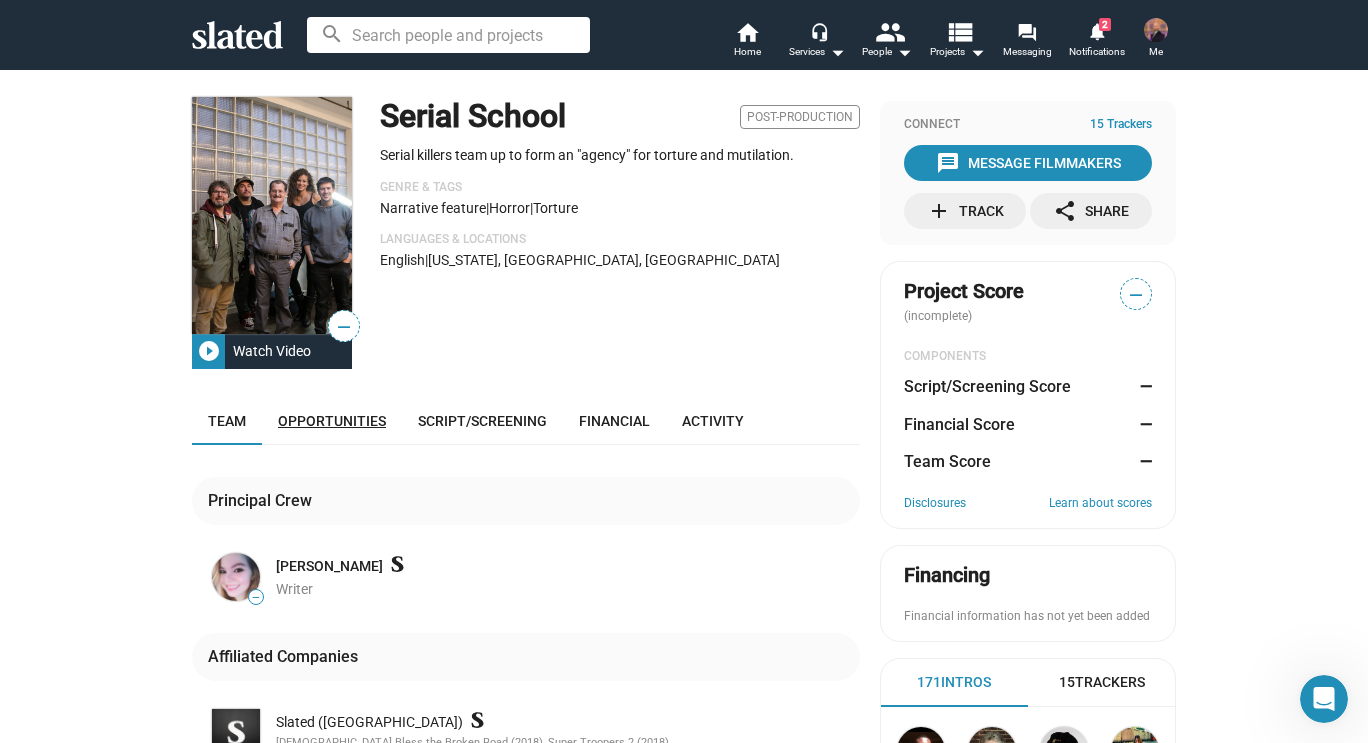 click on "Opportunities" at bounding box center (332, 421) 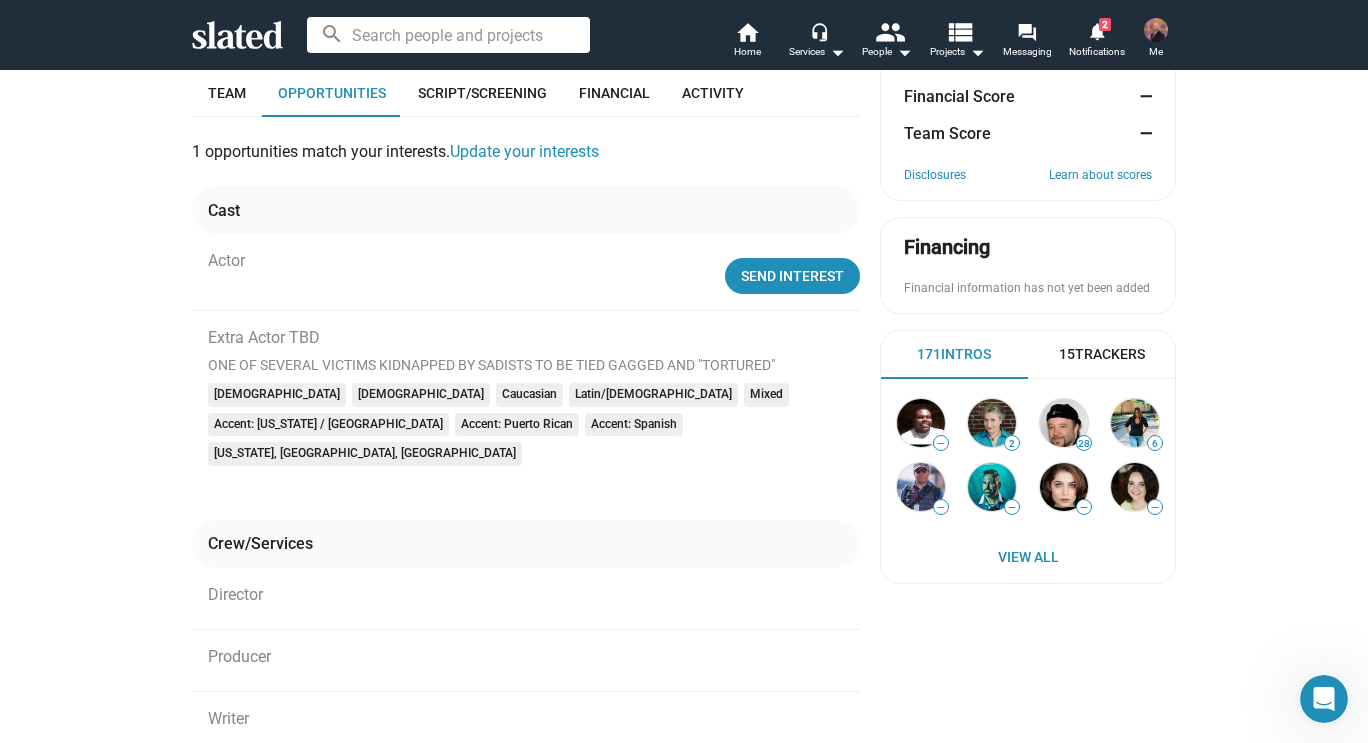 scroll, scrollTop: 0, scrollLeft: 0, axis: both 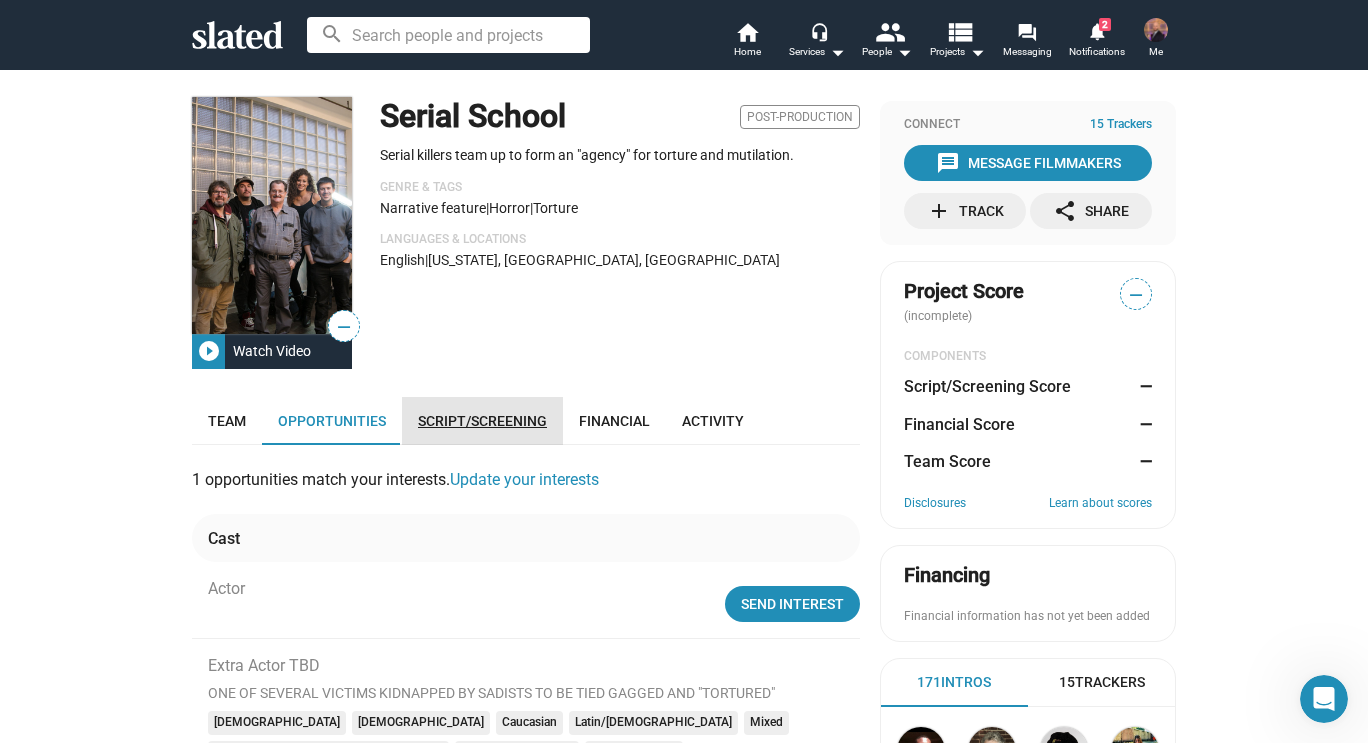 click on "Script/Screening" at bounding box center (482, 421) 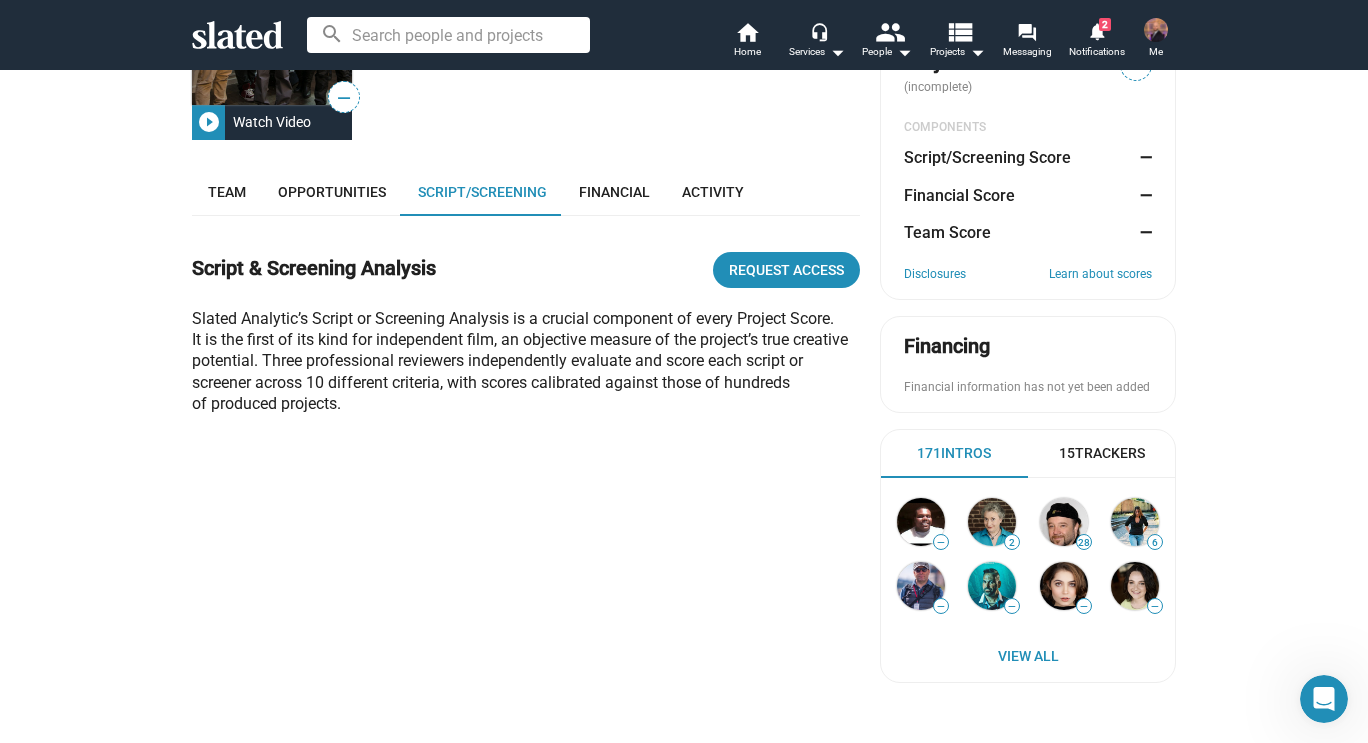 scroll, scrollTop: 228, scrollLeft: 0, axis: vertical 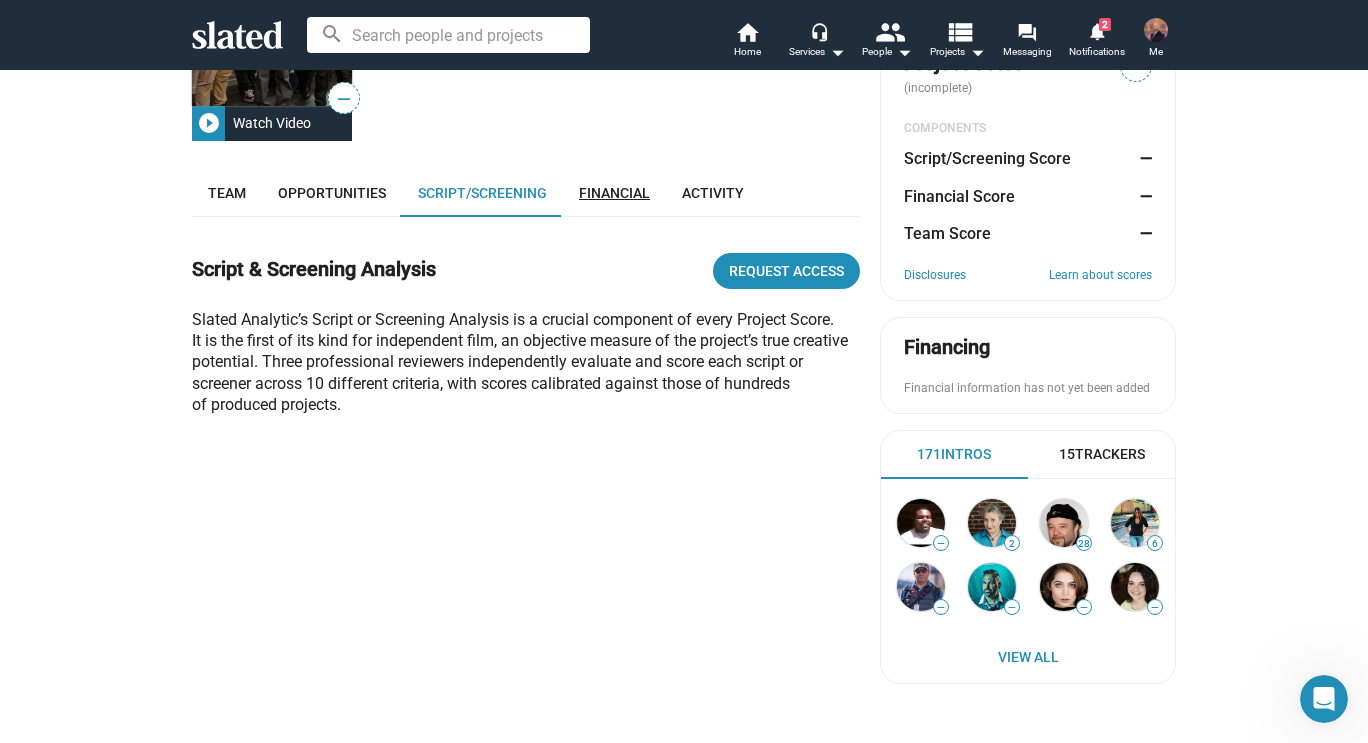 click on "Financial" at bounding box center (614, 193) 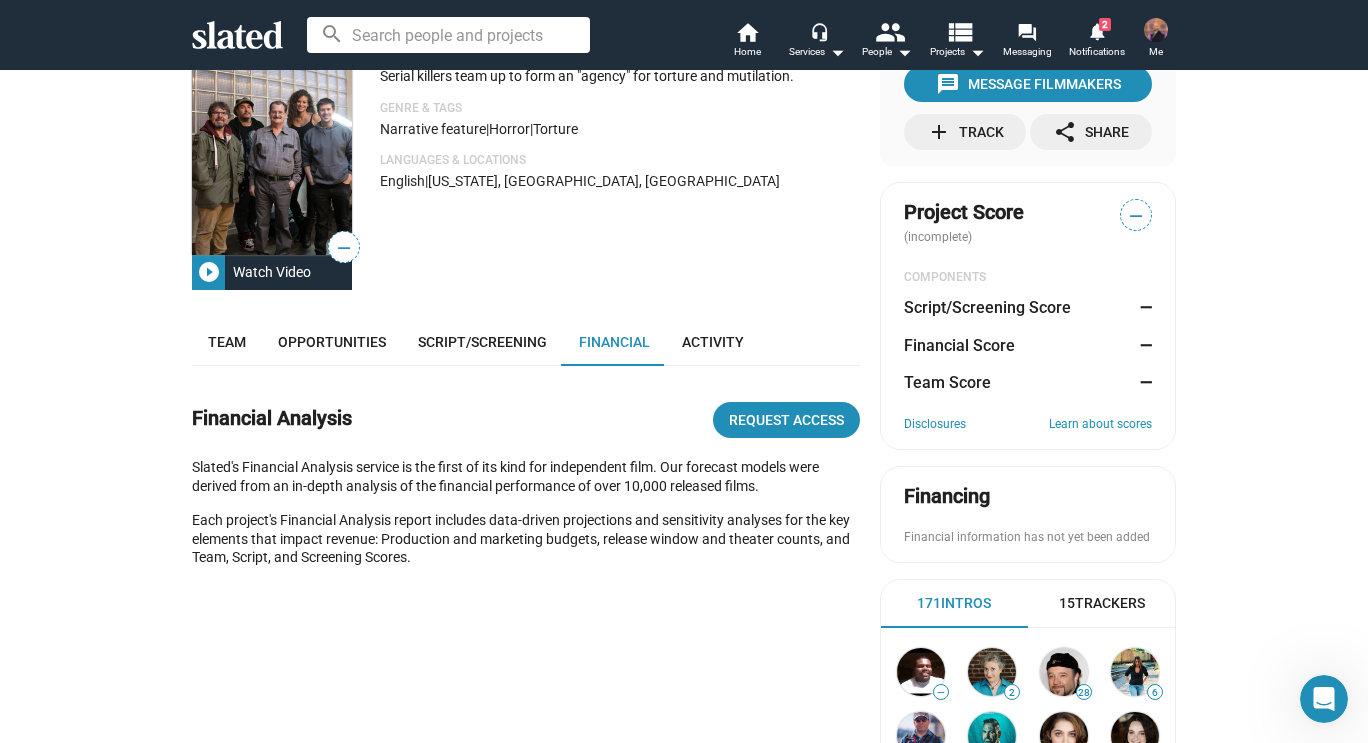 scroll, scrollTop: 0, scrollLeft: 0, axis: both 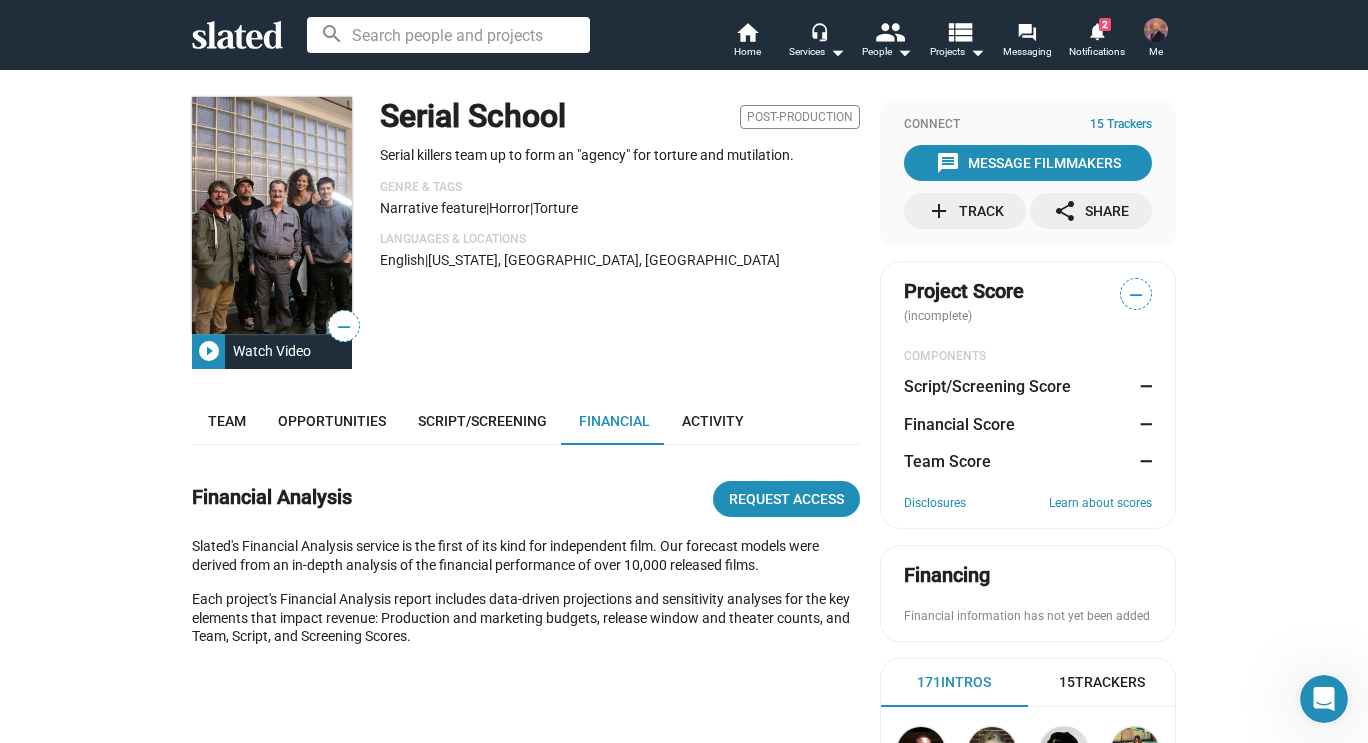 click on "search home Home headset_mic  Services  arrow_drop_down people  People  arrow_drop_down view_list  Projects  arrow_drop_down forum Messaging notifications 2 Notifications Me" at bounding box center [684, 35] 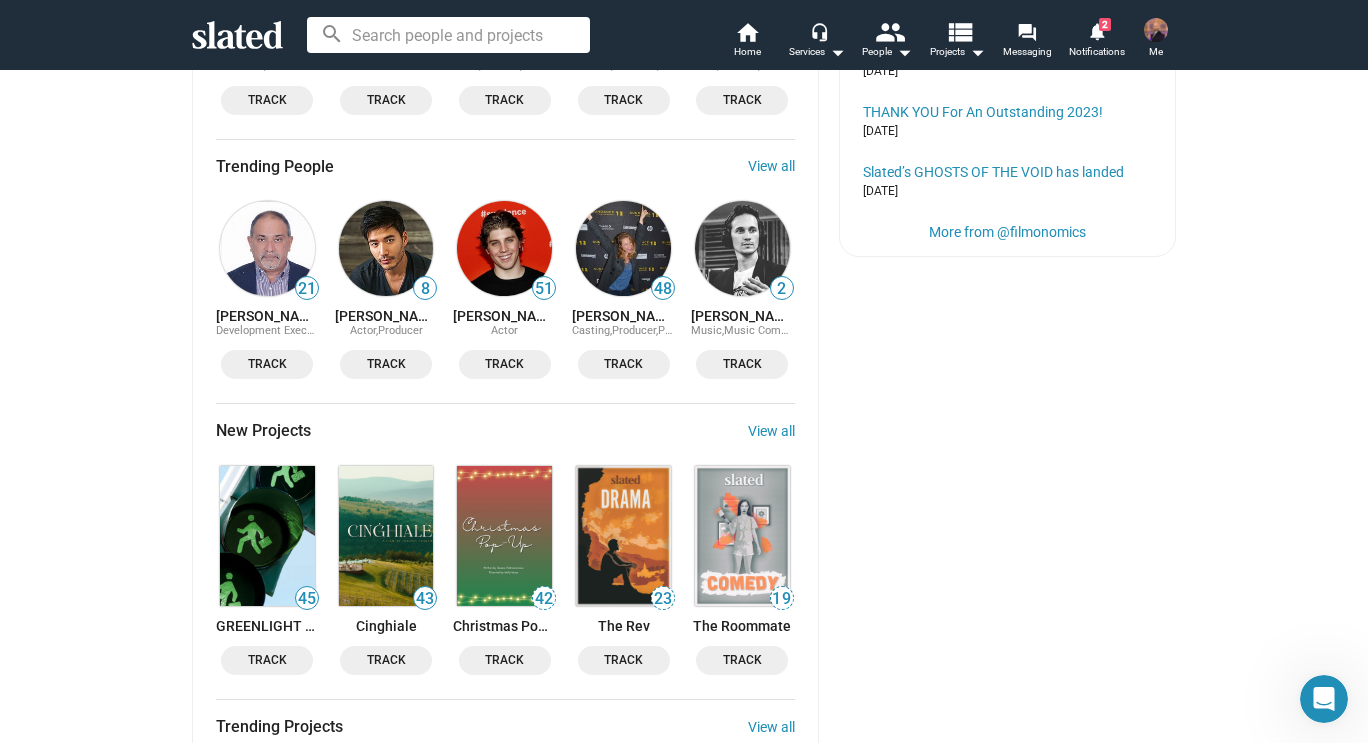 scroll, scrollTop: 1100, scrollLeft: 0, axis: vertical 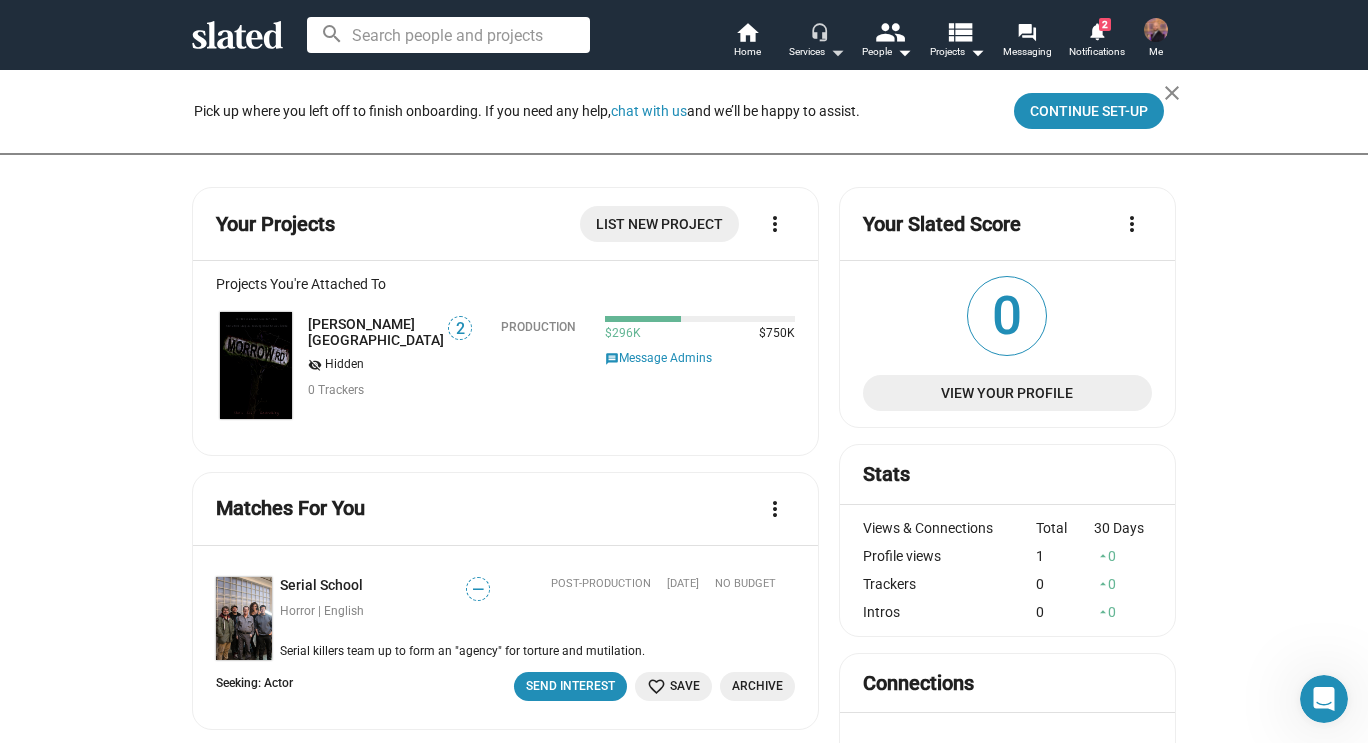 click on "headset_mic" at bounding box center (819, 31) 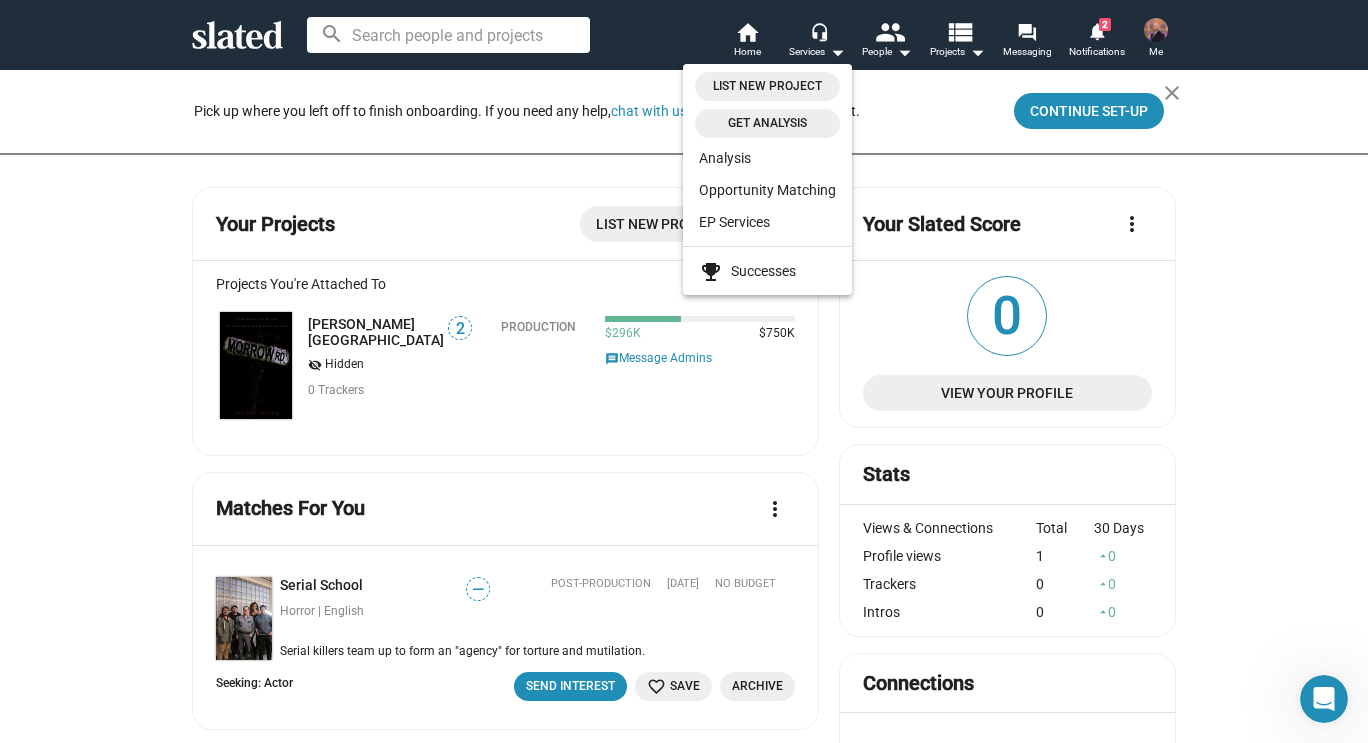 click at bounding box center (684, 371) 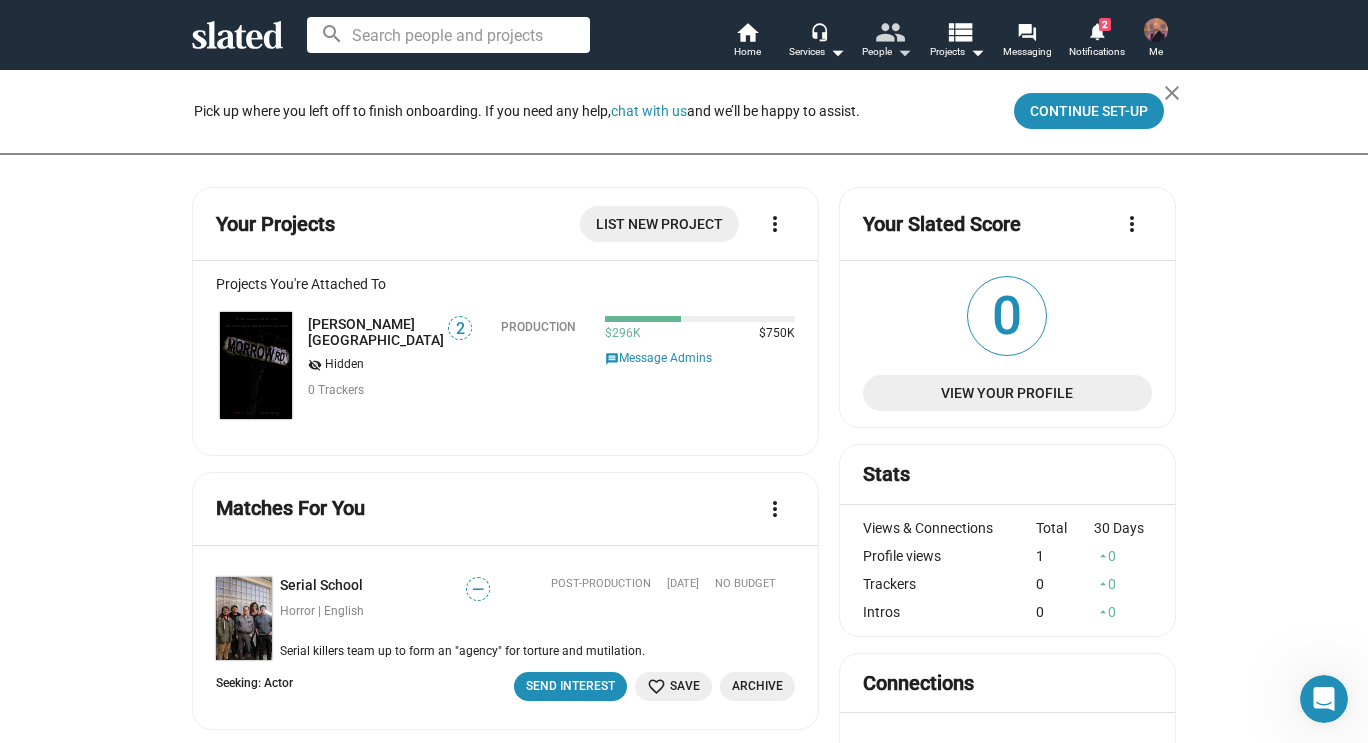 click on "arrow_drop_down" at bounding box center [904, 52] 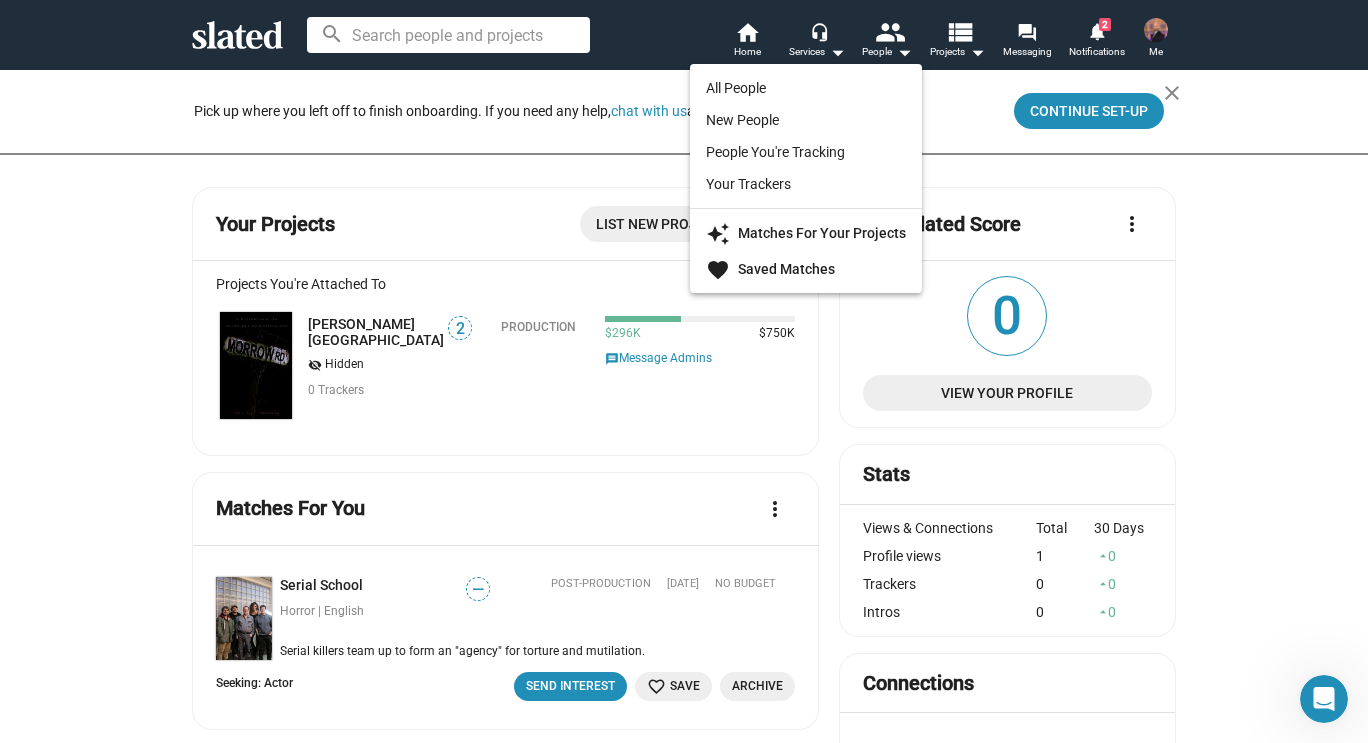 click at bounding box center (684, 371) 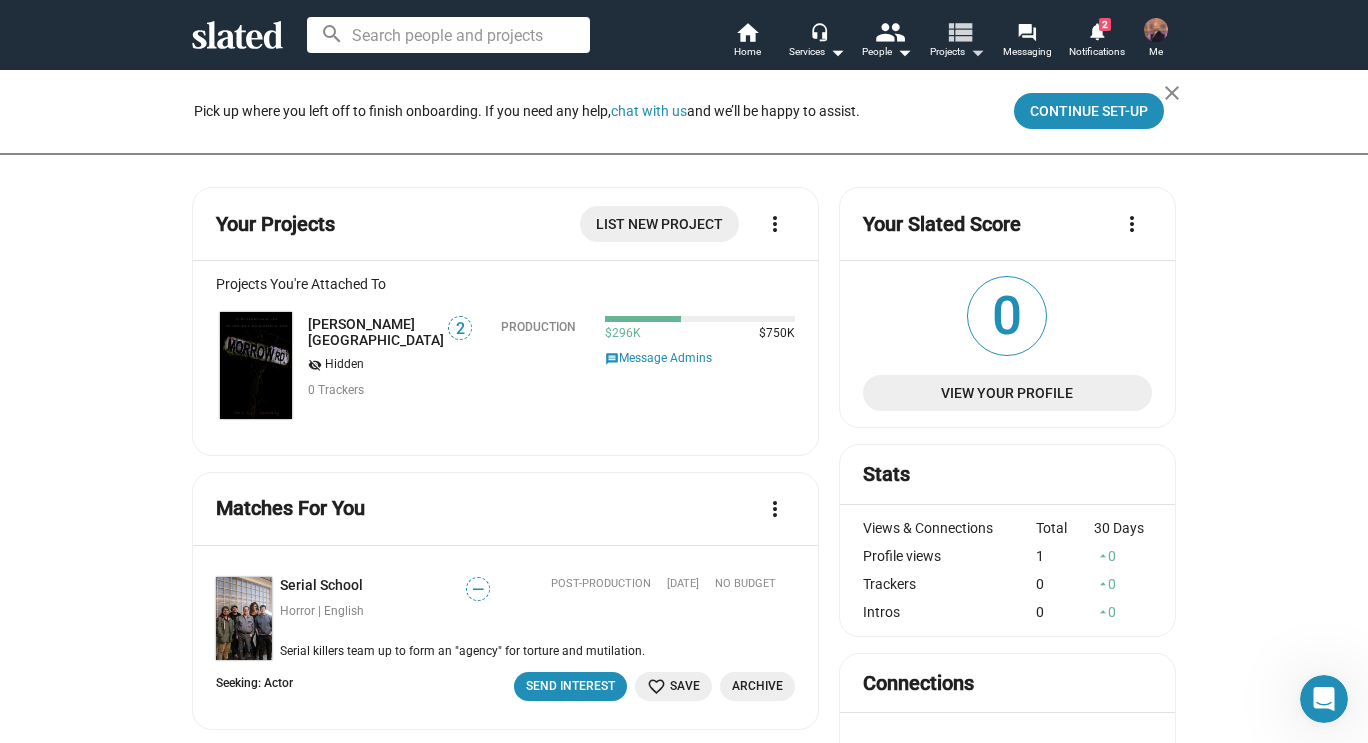 click on "view_list" at bounding box center (959, 31) 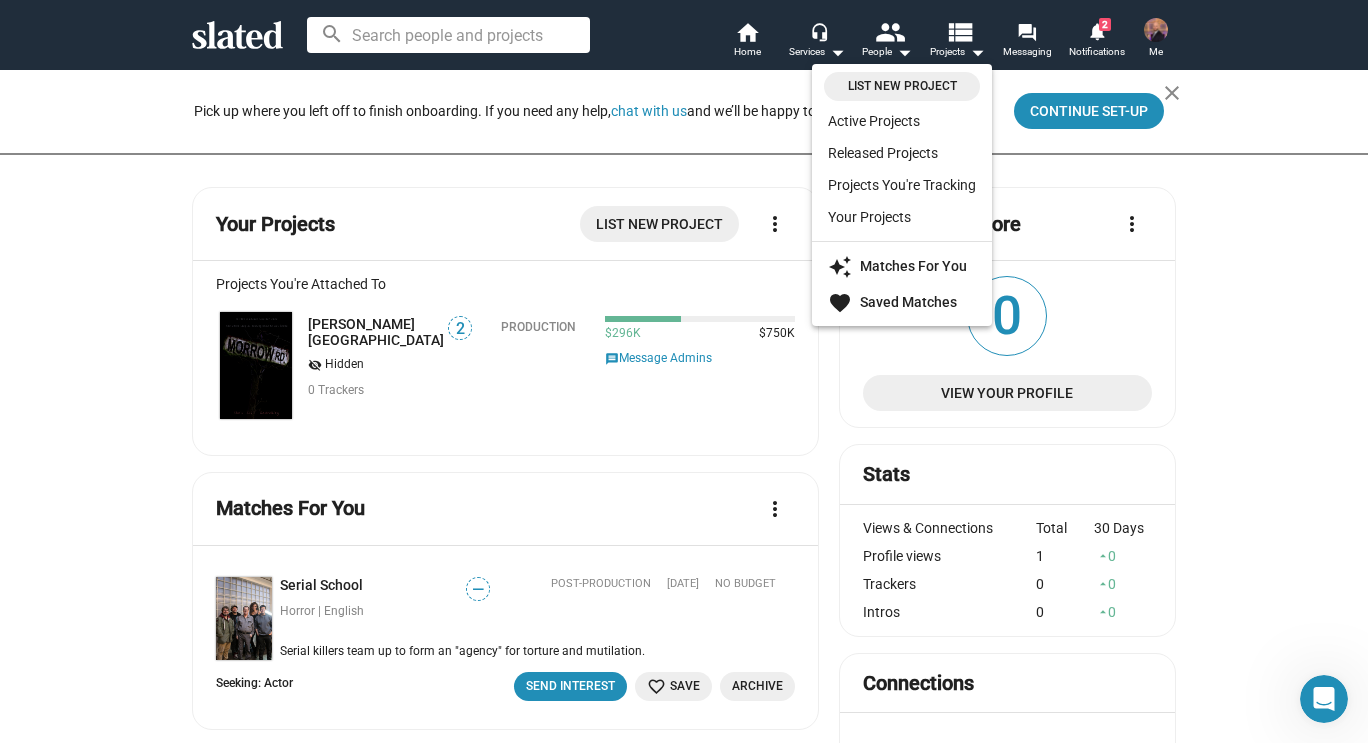 drag, startPoint x: 464, startPoint y: 351, endPoint x: 324, endPoint y: 339, distance: 140.51335 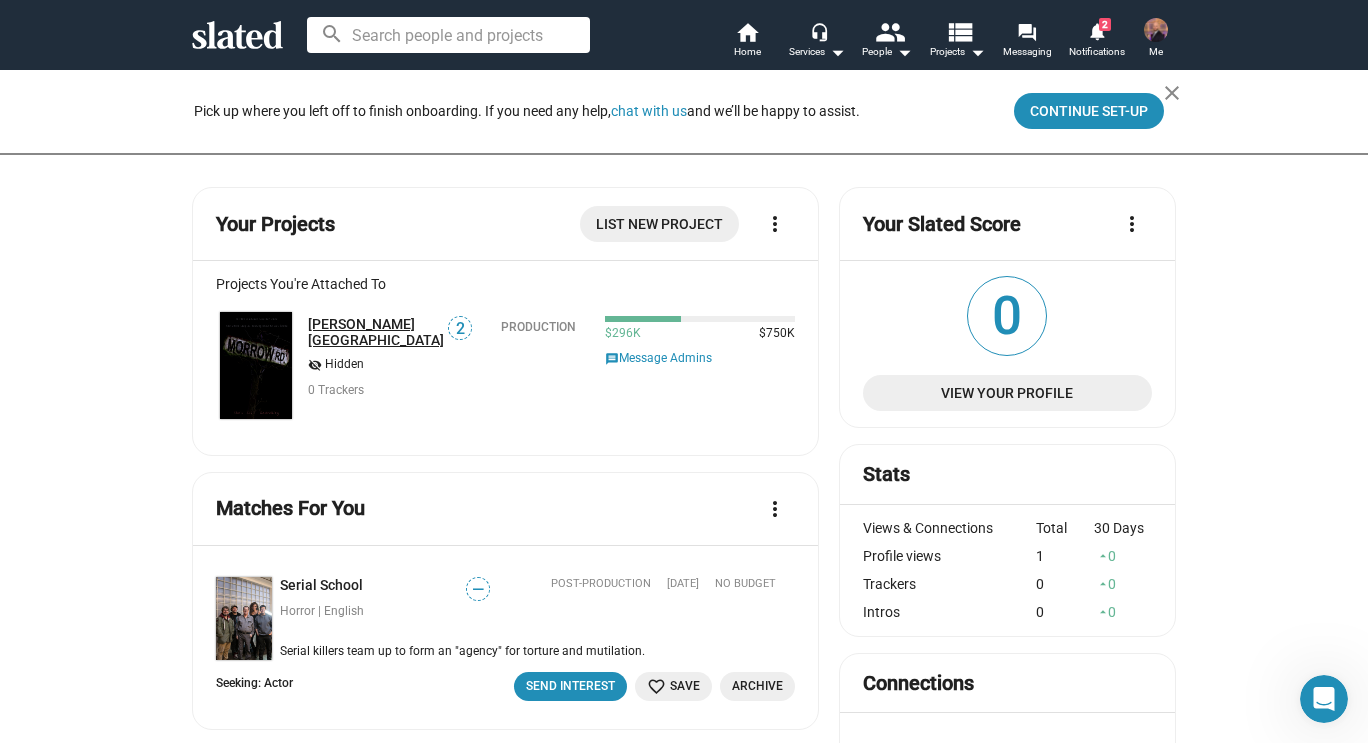 click on "[PERSON_NAME][GEOGRAPHIC_DATA]" 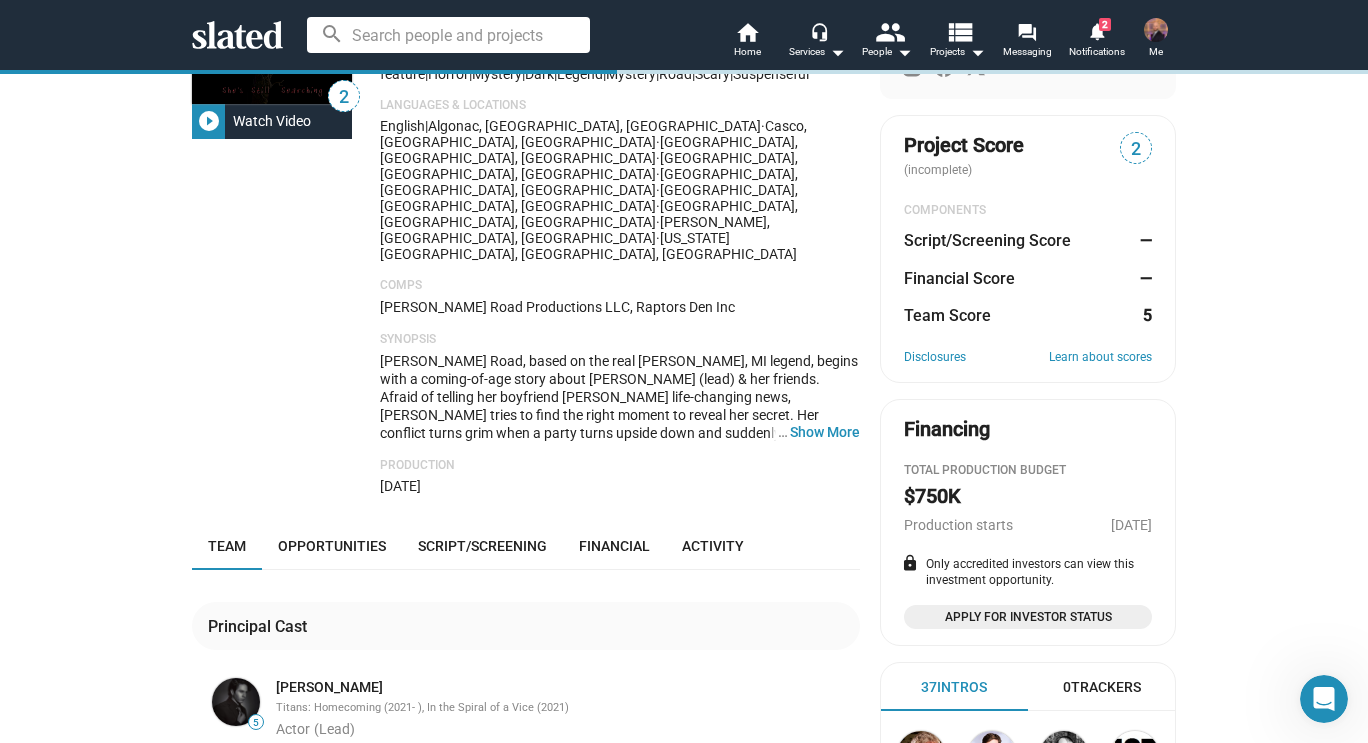 scroll, scrollTop: 400, scrollLeft: 0, axis: vertical 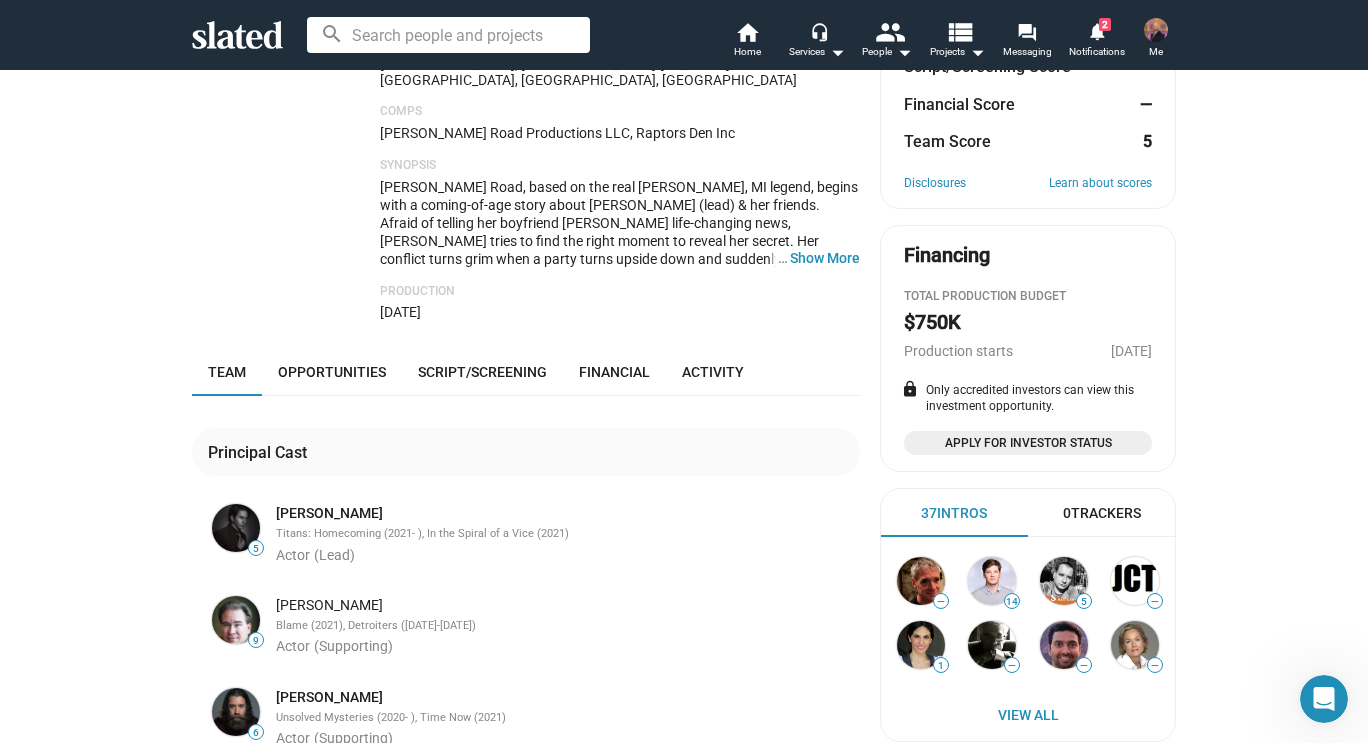 click on "View all cast" 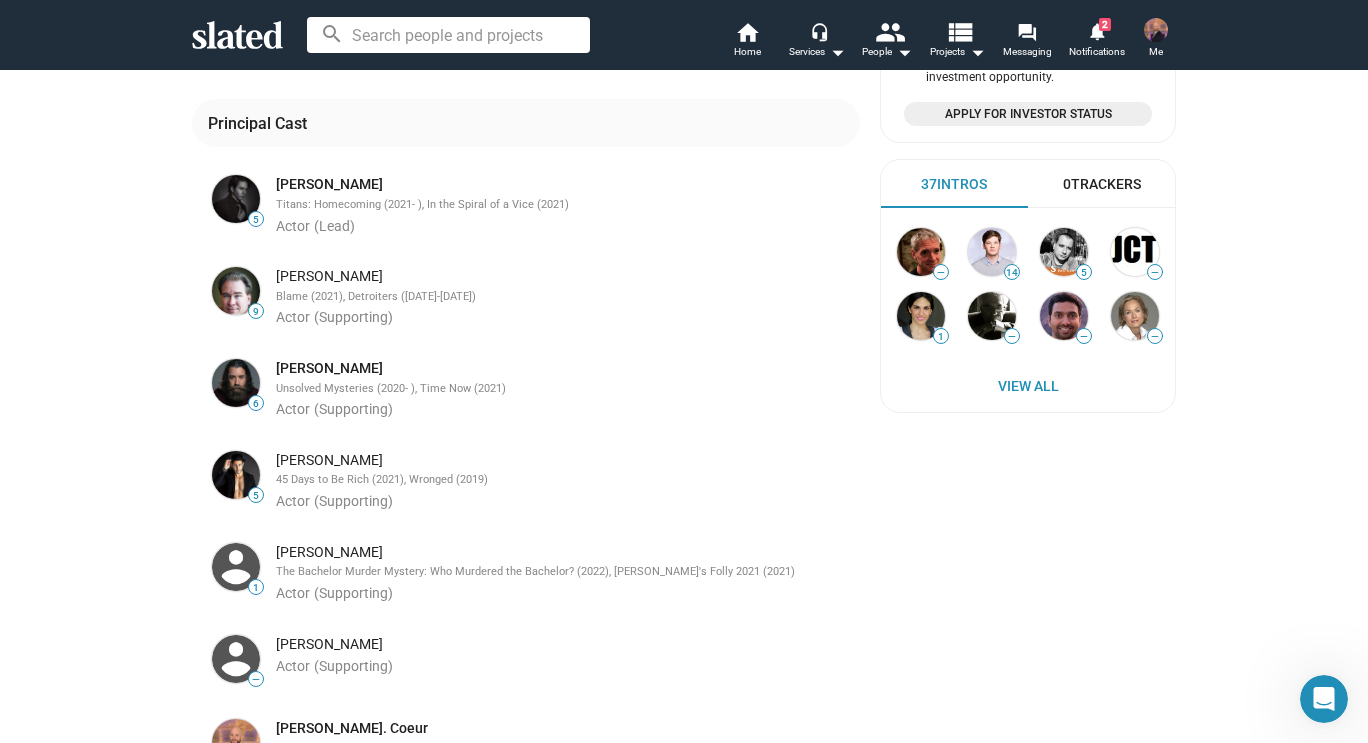 scroll, scrollTop: 700, scrollLeft: 0, axis: vertical 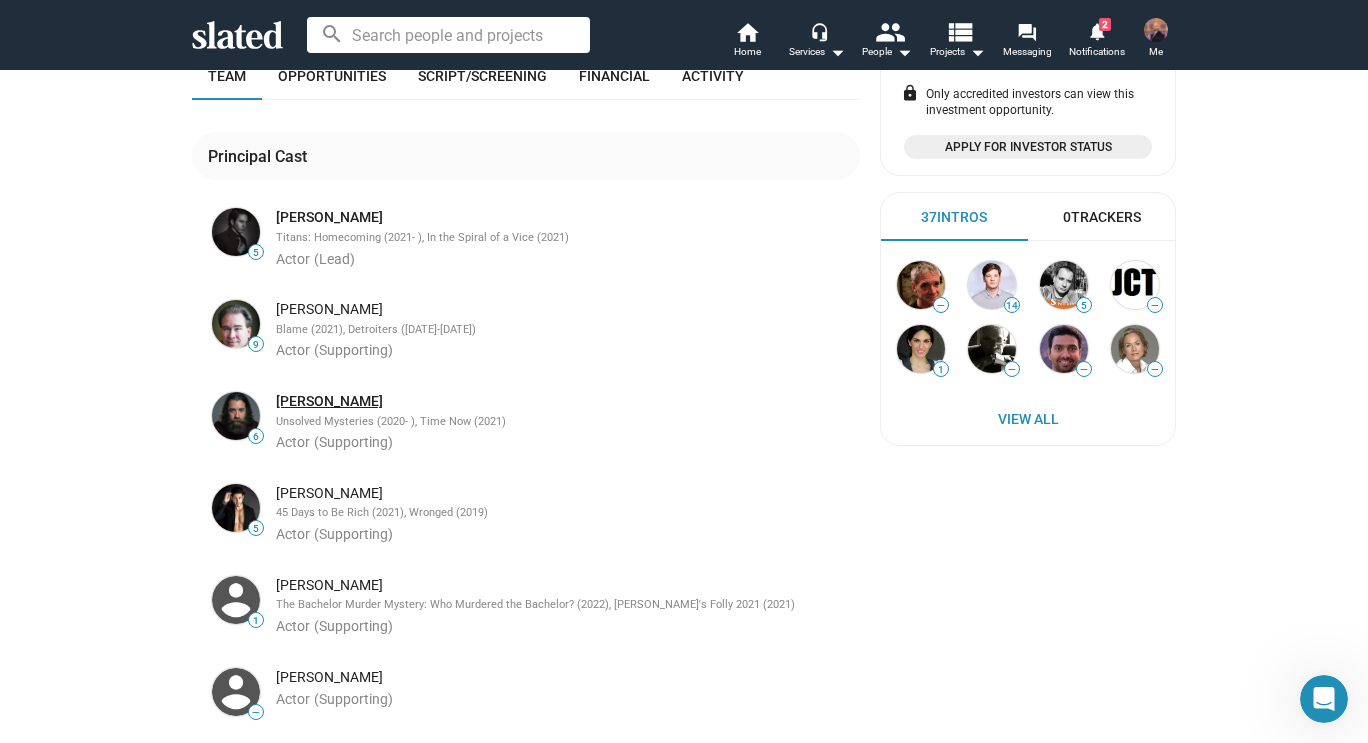click on "[PERSON_NAME]" 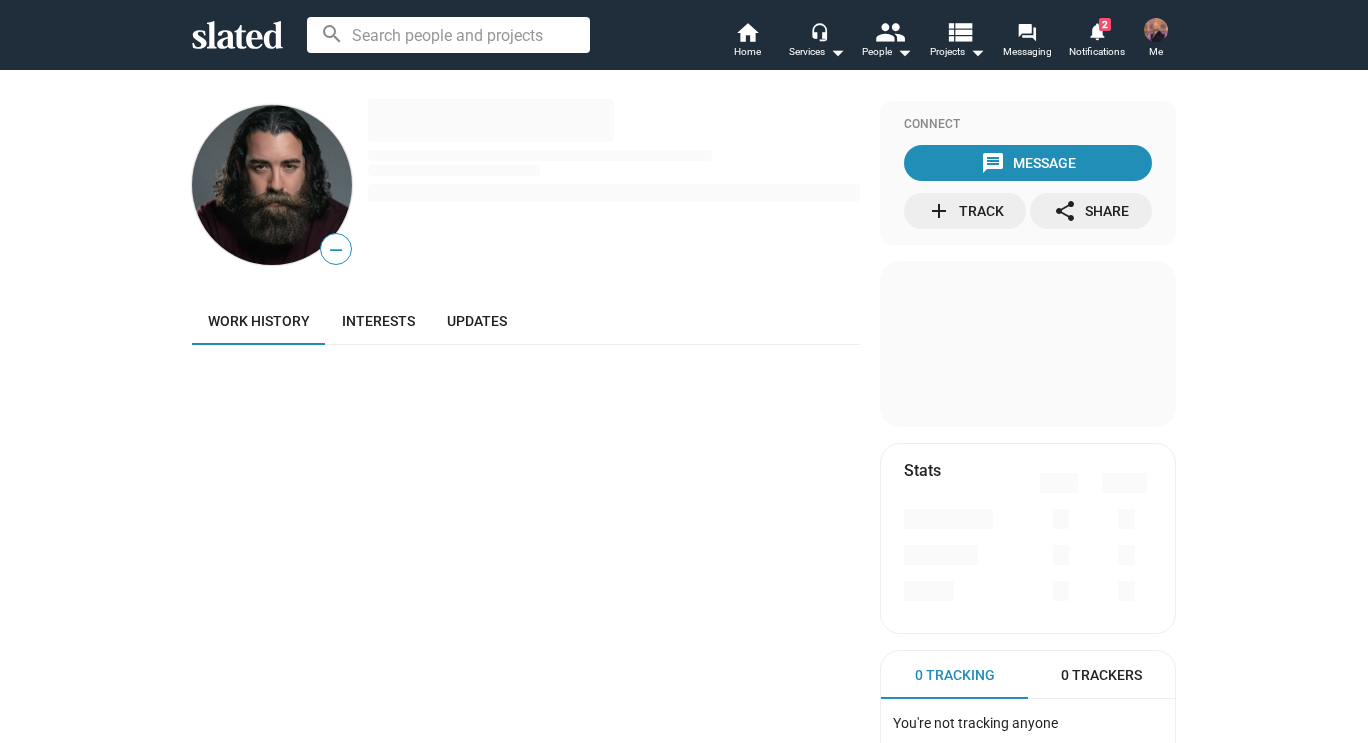 scroll, scrollTop: 0, scrollLeft: 0, axis: both 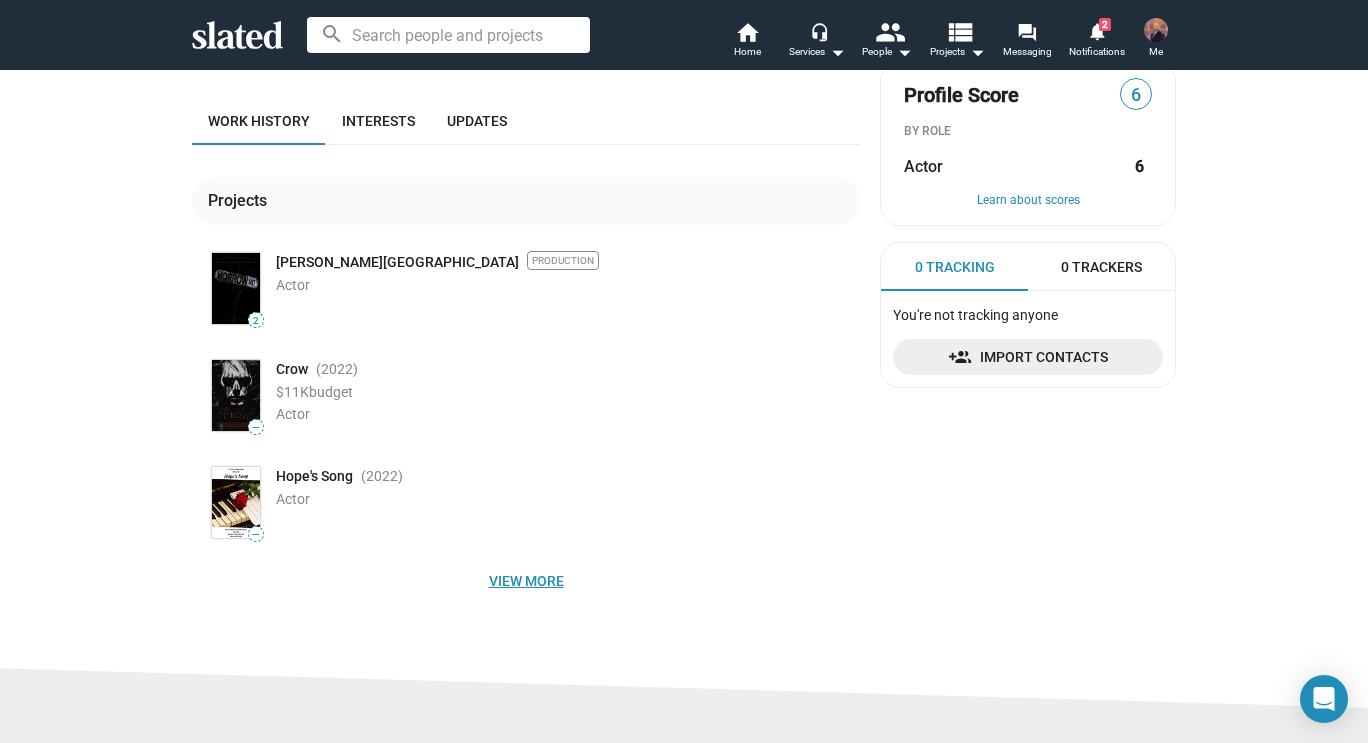 click on "View more" 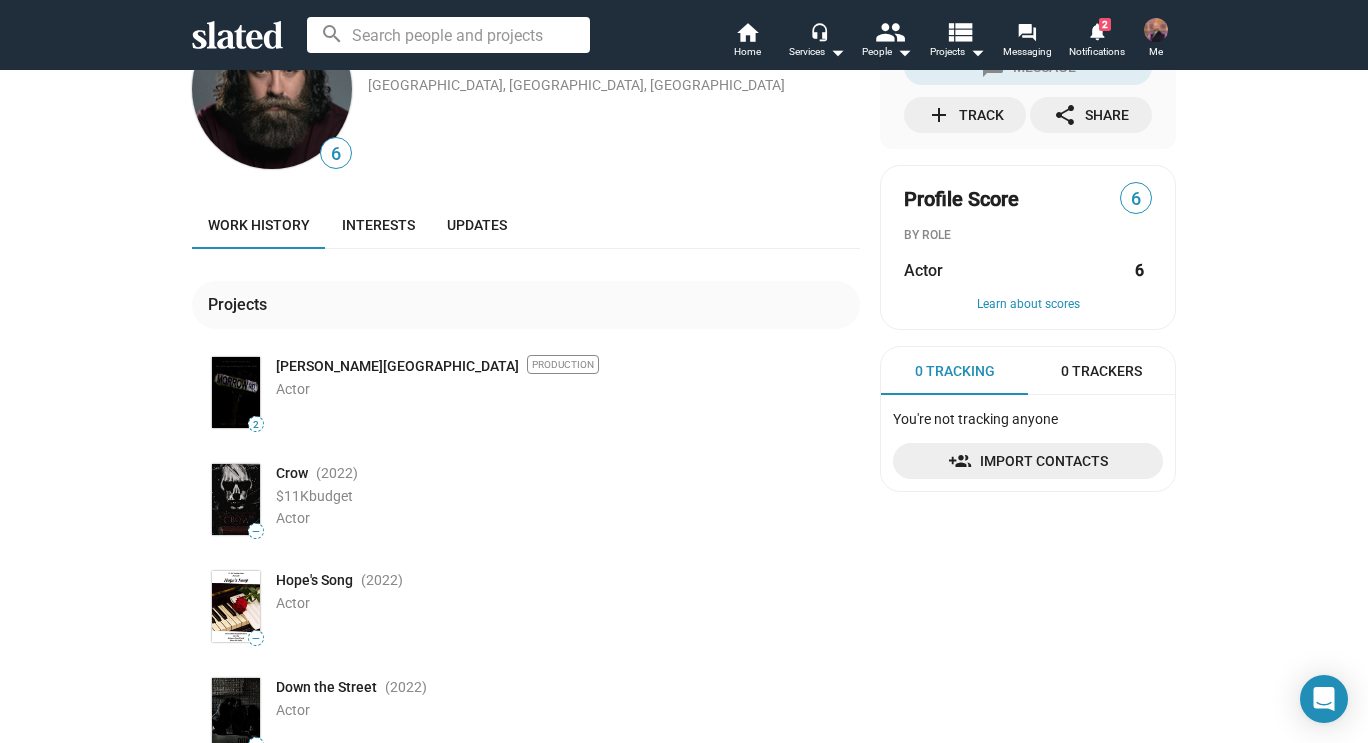 scroll, scrollTop: 0, scrollLeft: 0, axis: both 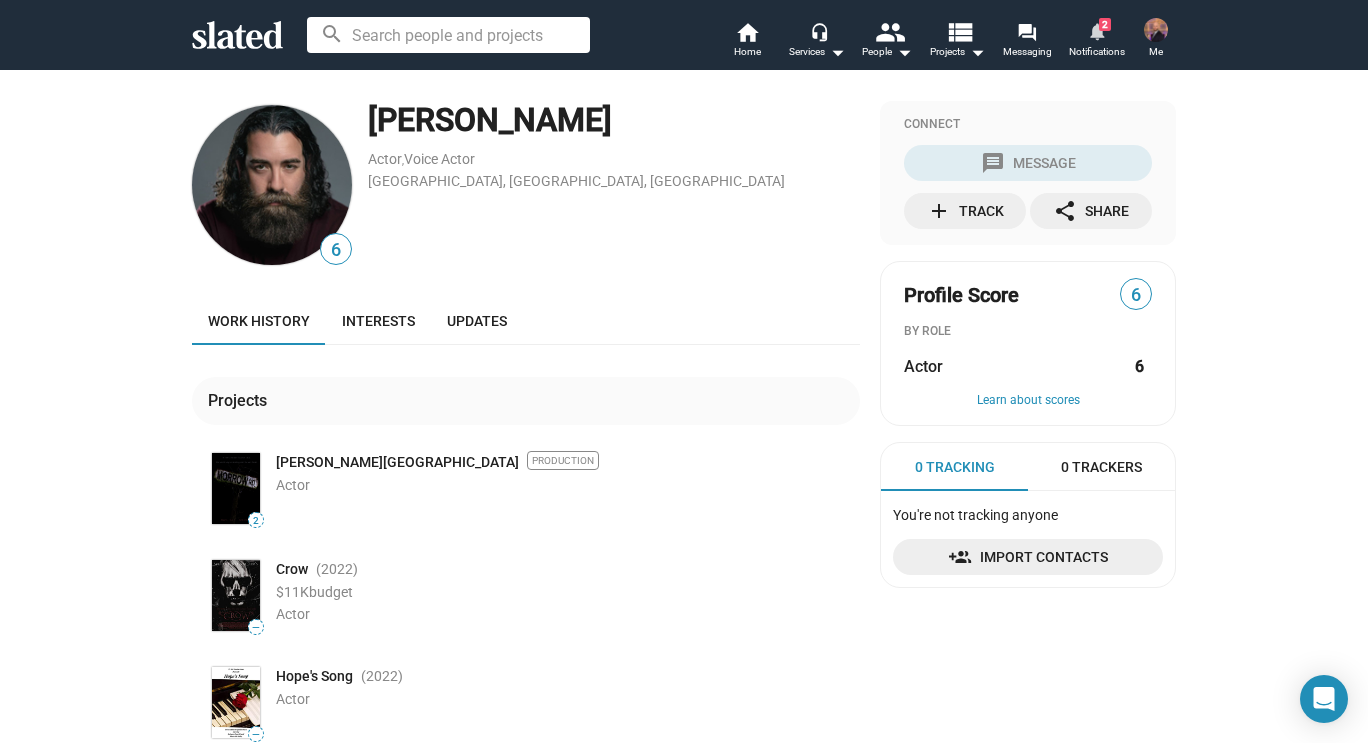 click on "notifications" at bounding box center [1096, 30] 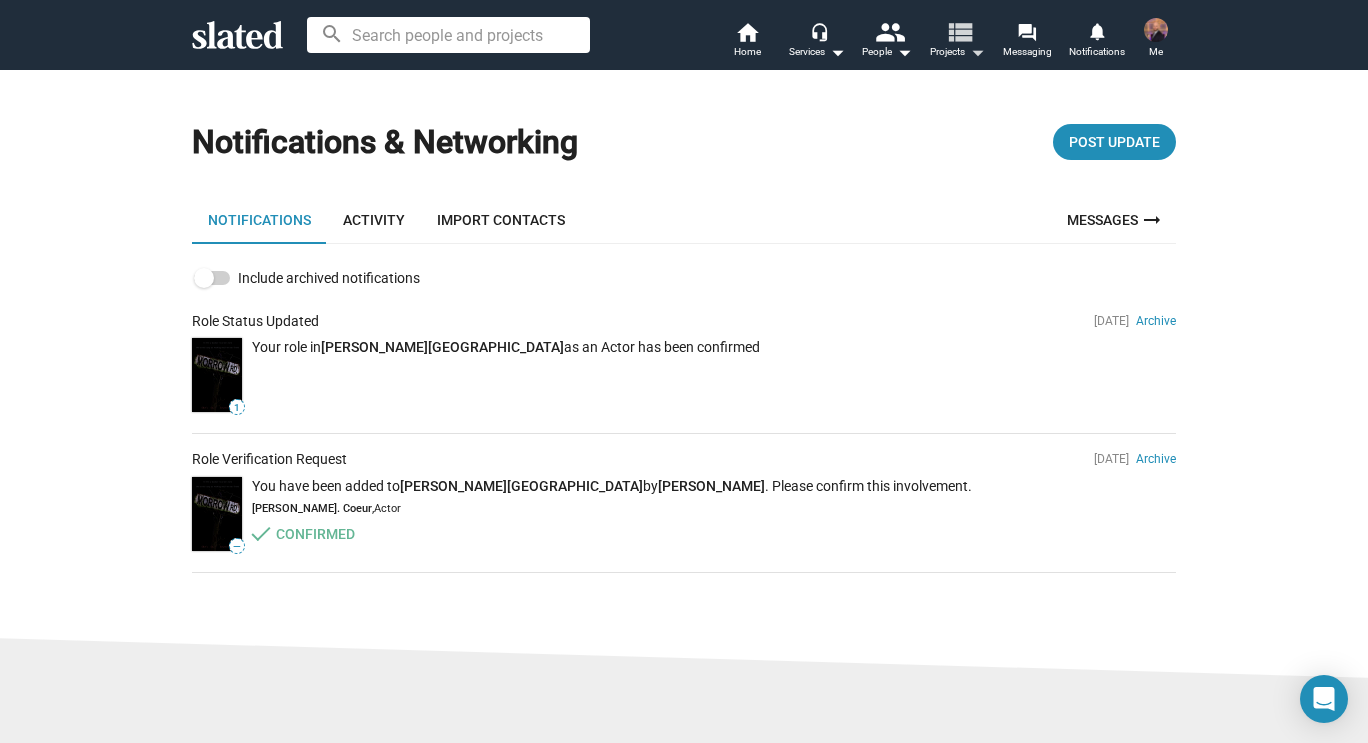 click on "arrow_drop_down" at bounding box center [977, 52] 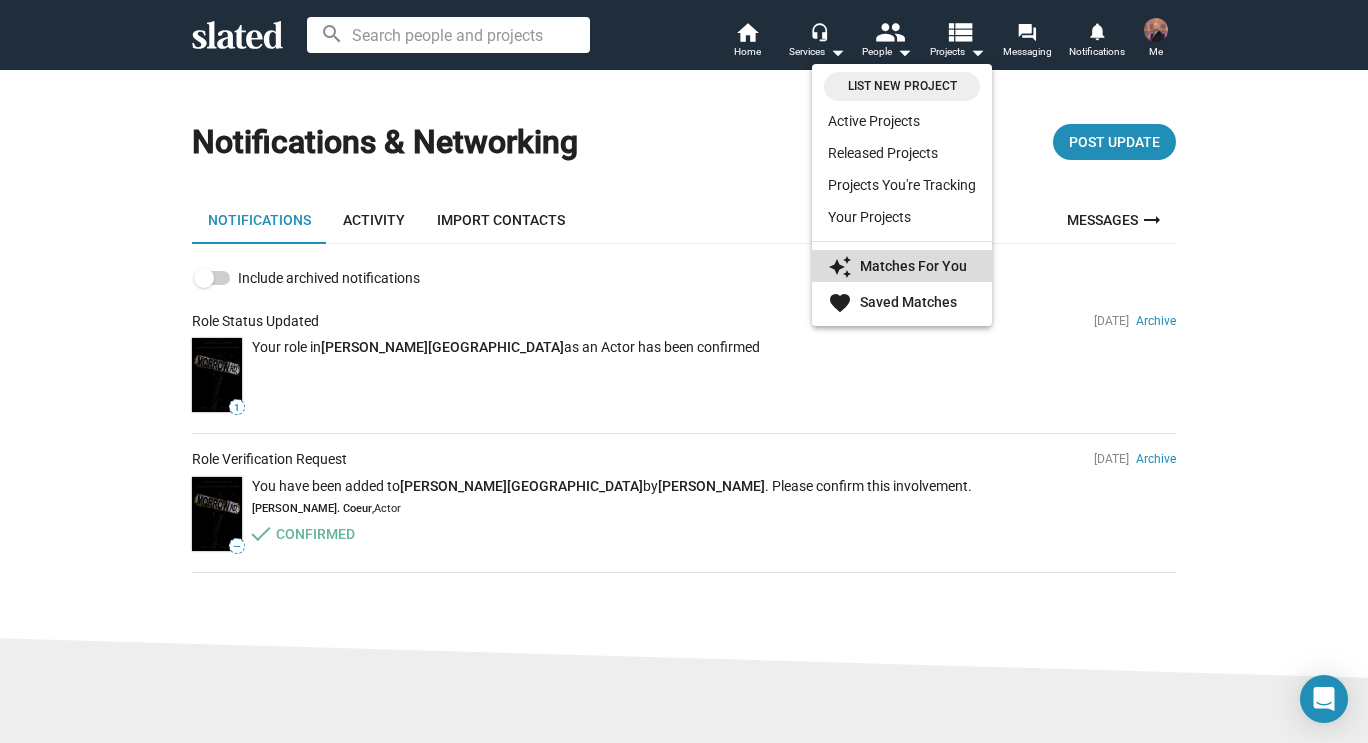 click on "Matches For You" at bounding box center (913, 266) 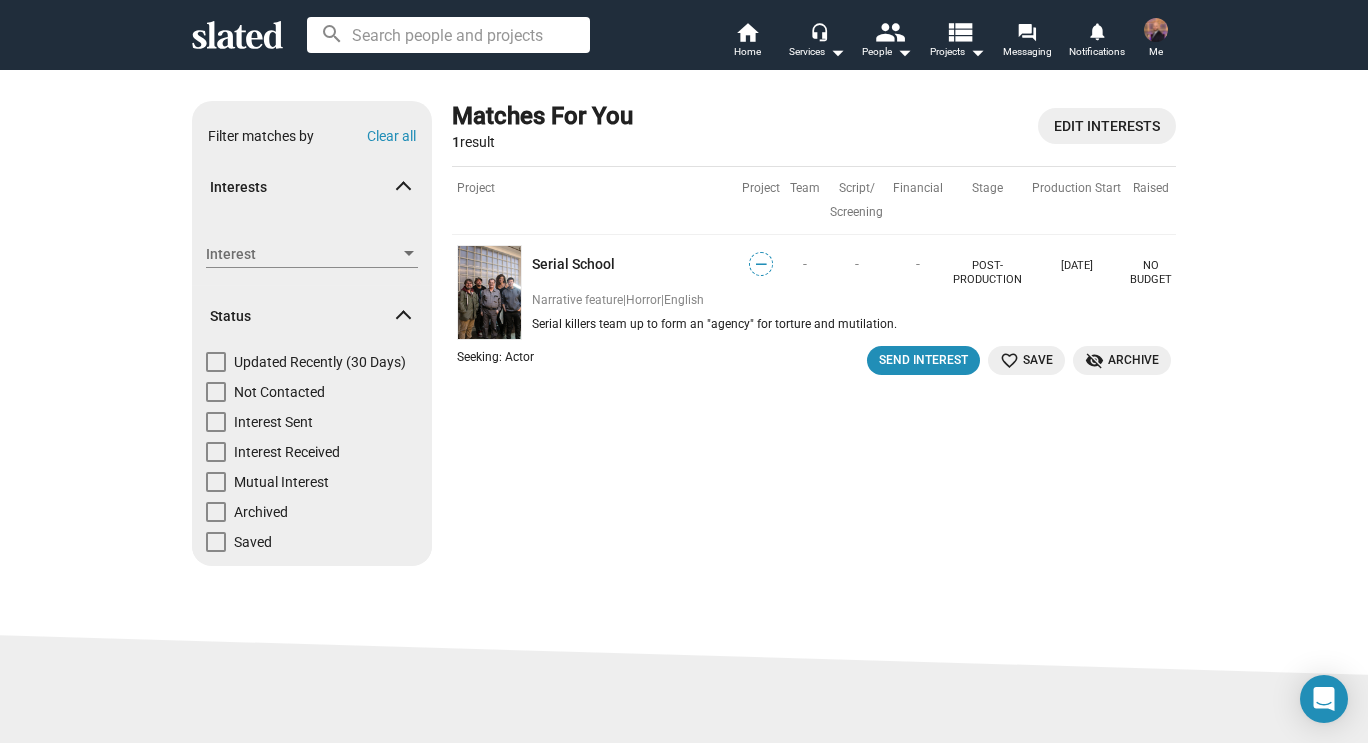 click at bounding box center [1156, 30] 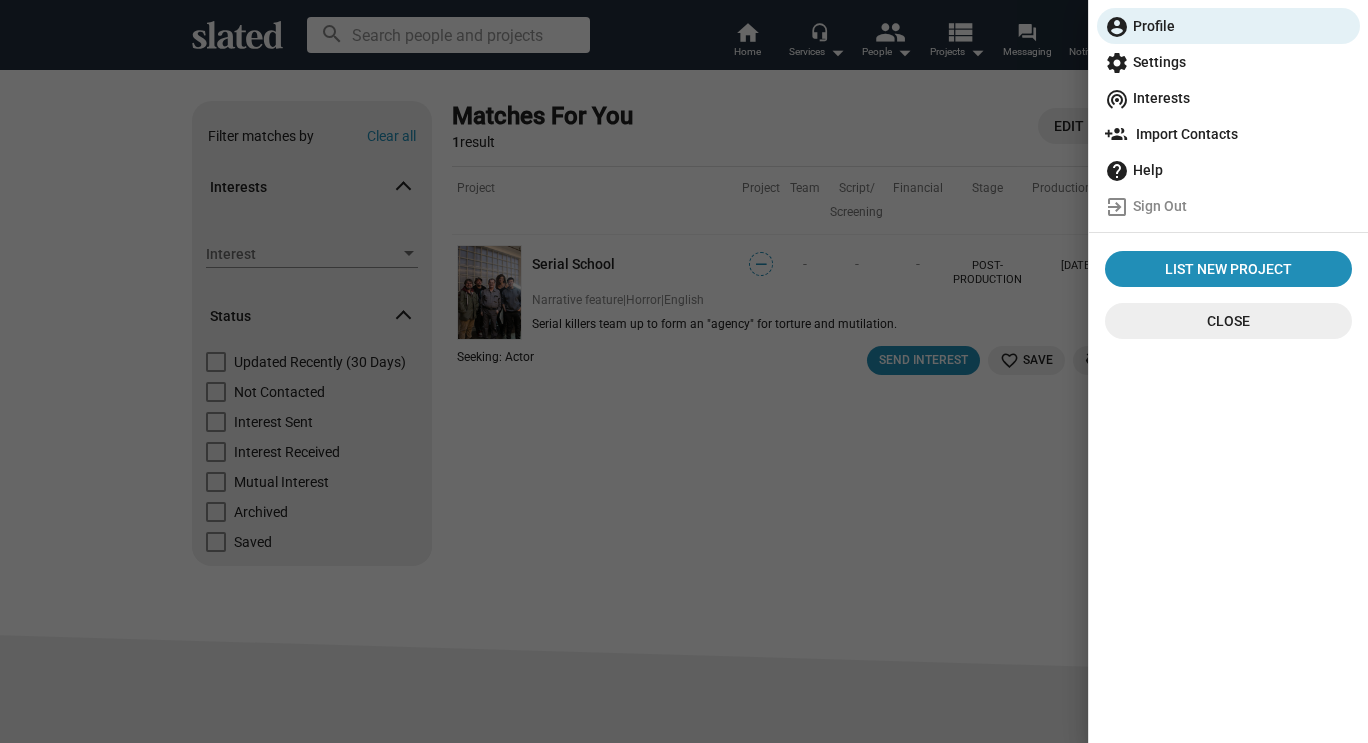 click on "wifi_tethering  Interests" 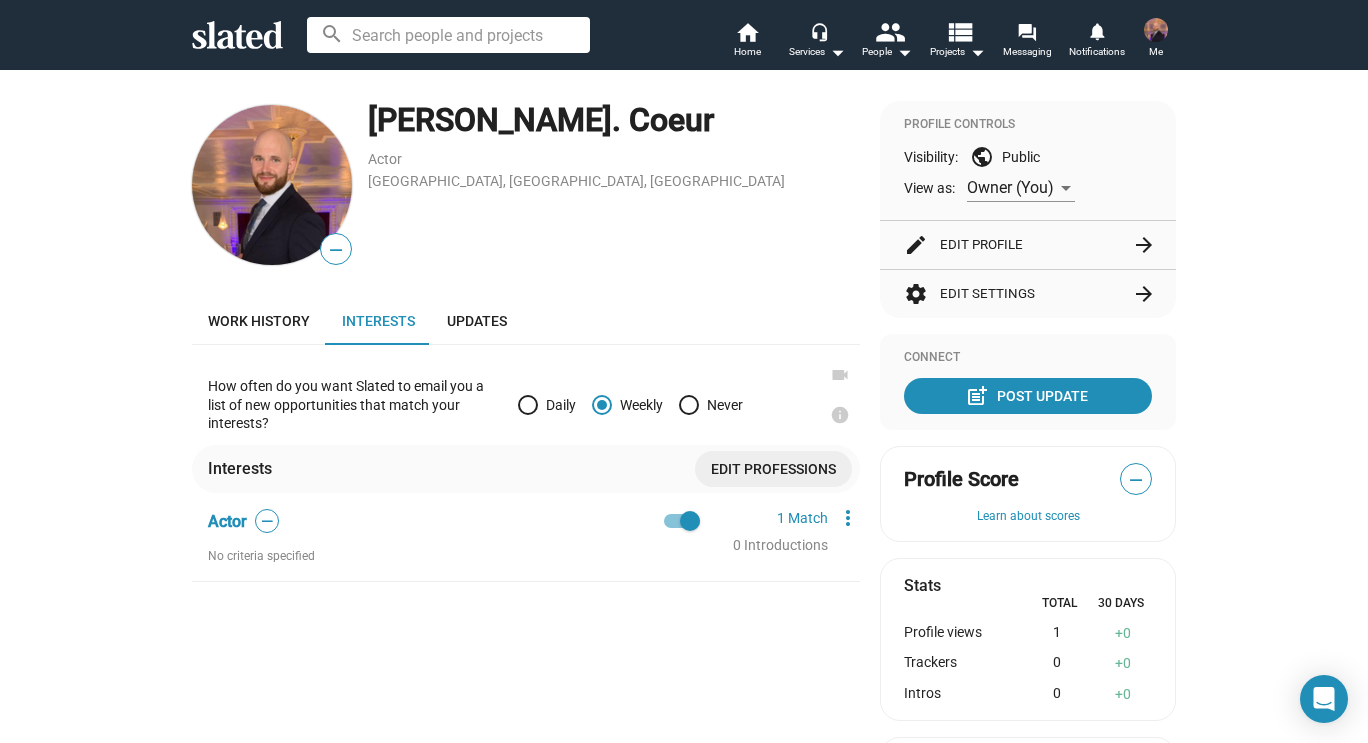 scroll, scrollTop: 100, scrollLeft: 0, axis: vertical 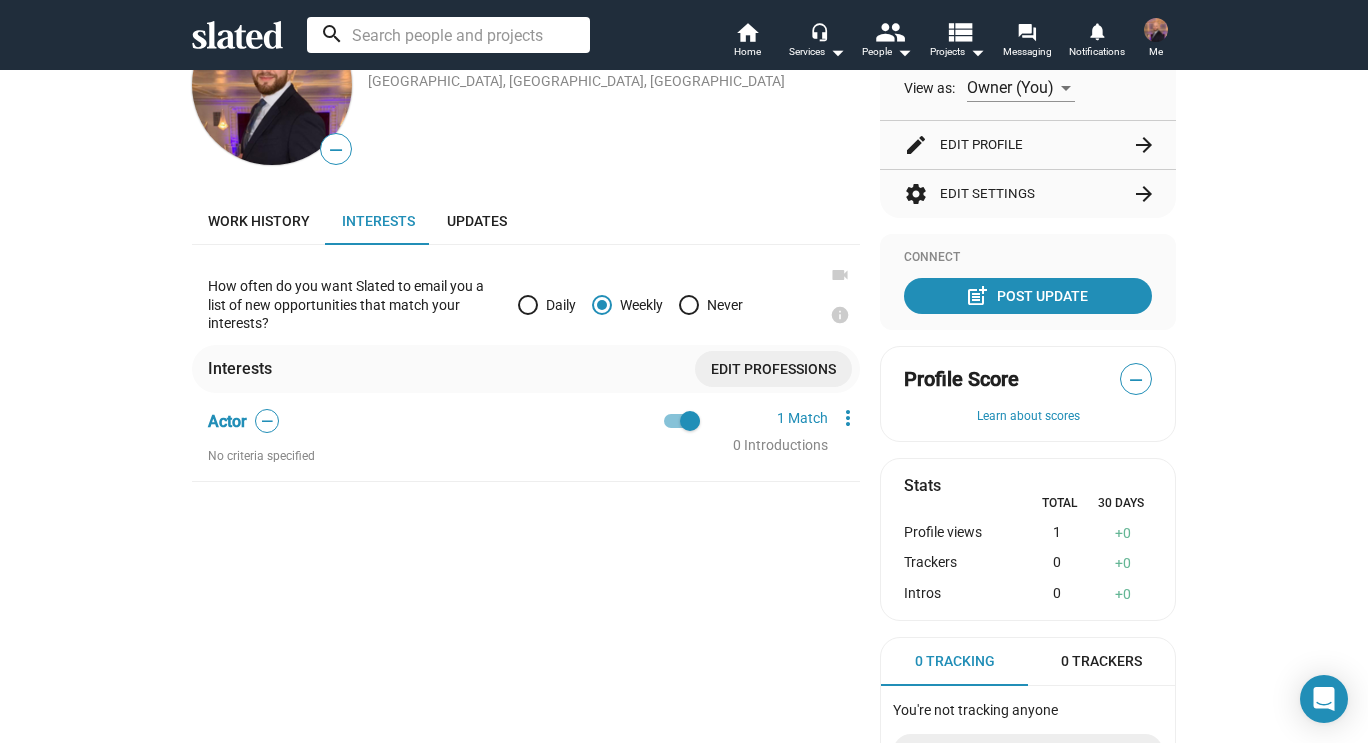 click at bounding box center [448, 35] 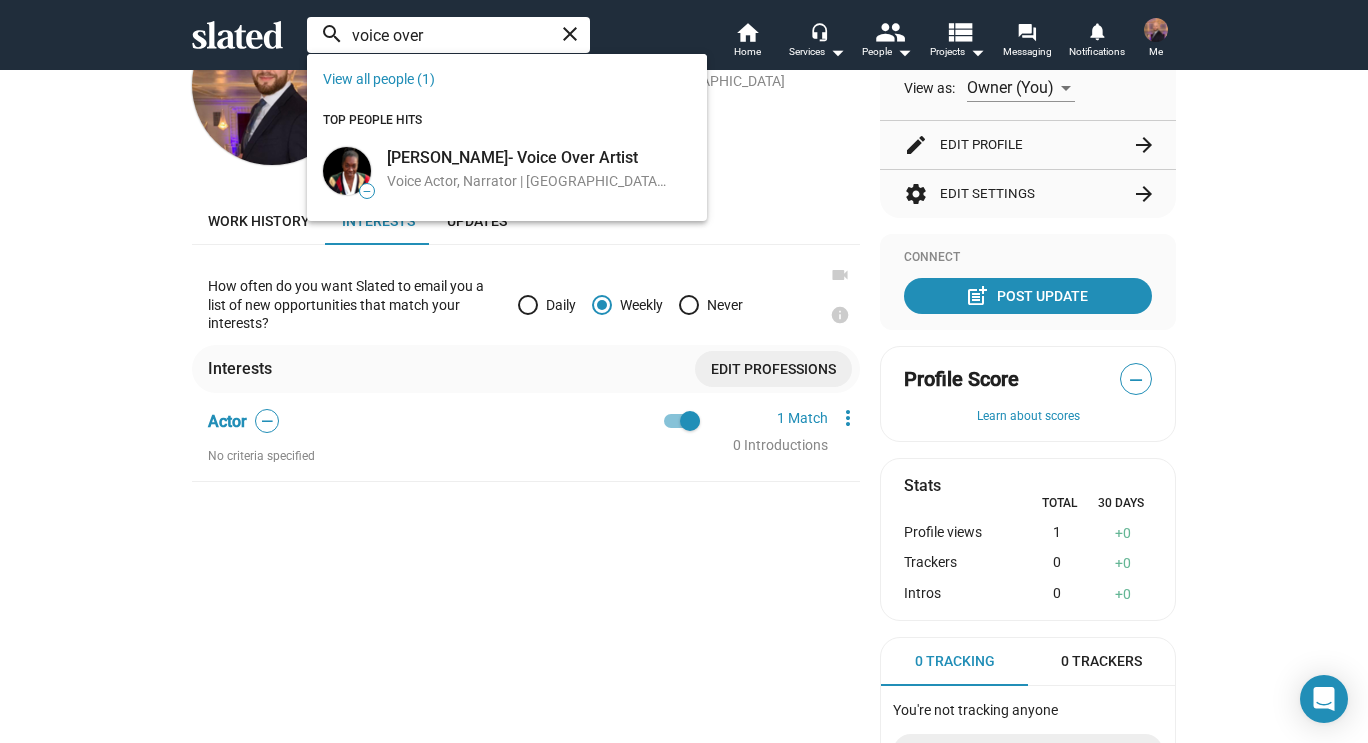 type on "voice over" 